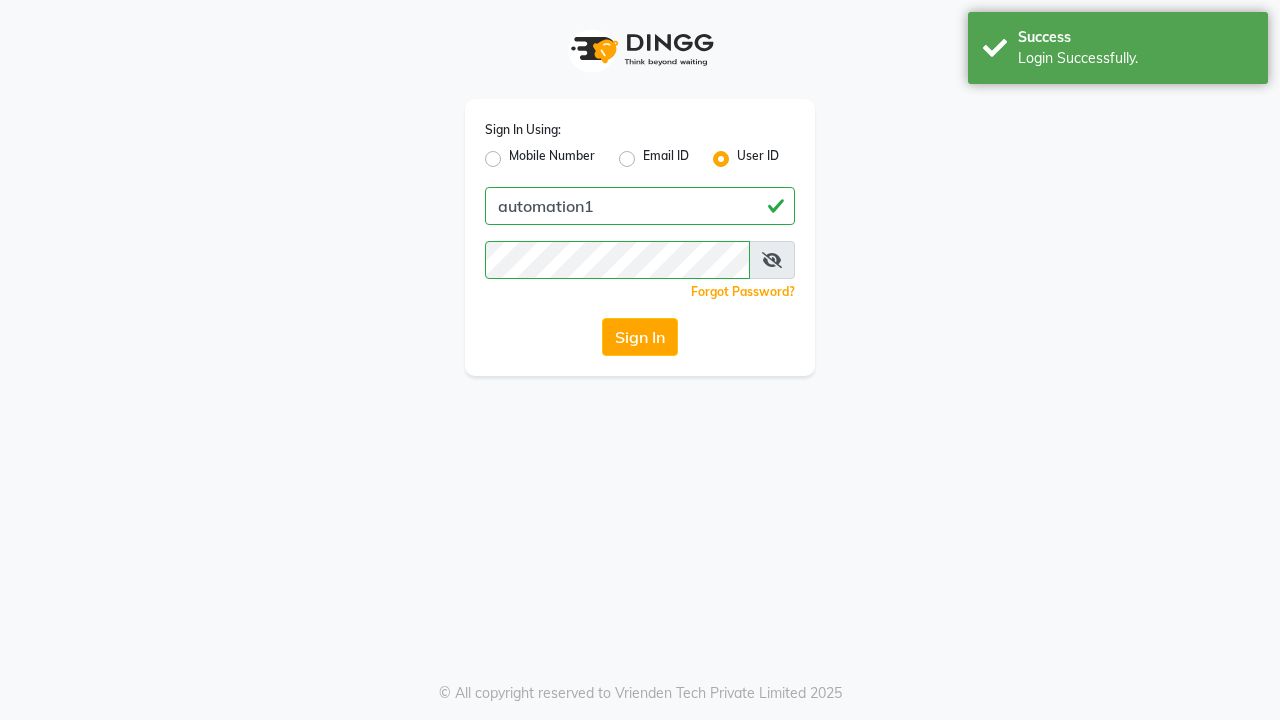scroll, scrollTop: 0, scrollLeft: 0, axis: both 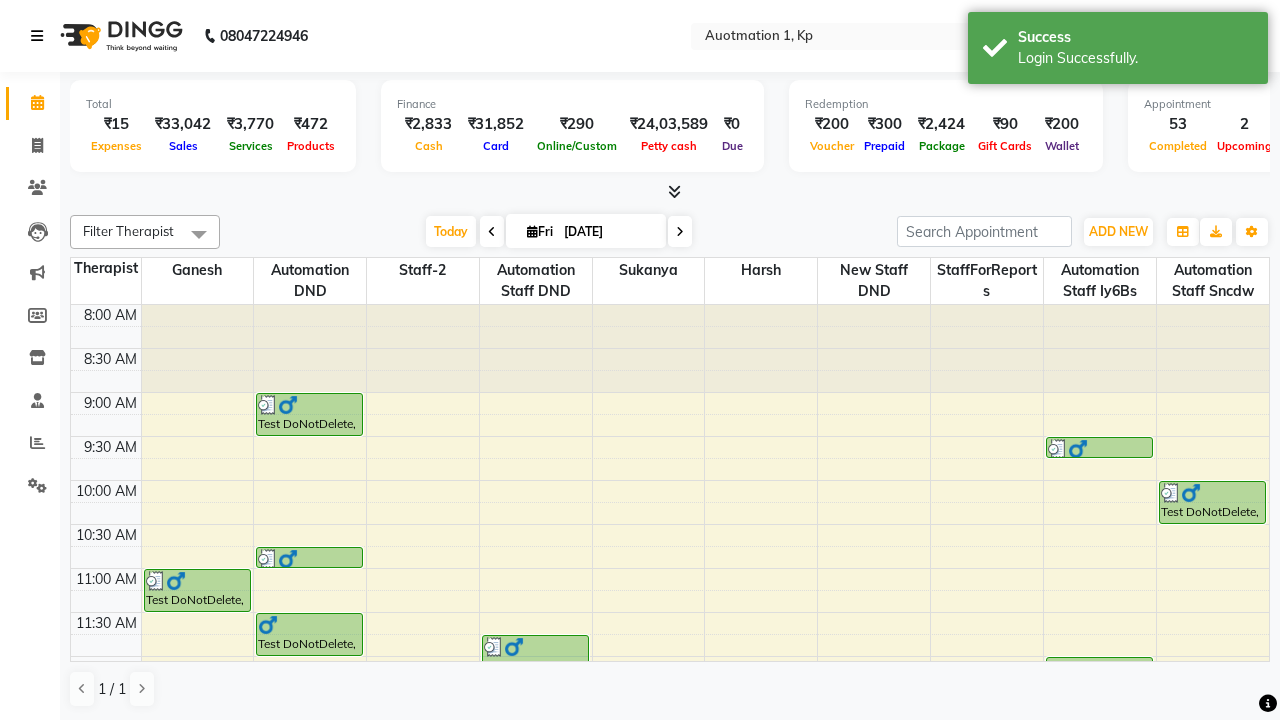 click at bounding box center [37, 36] 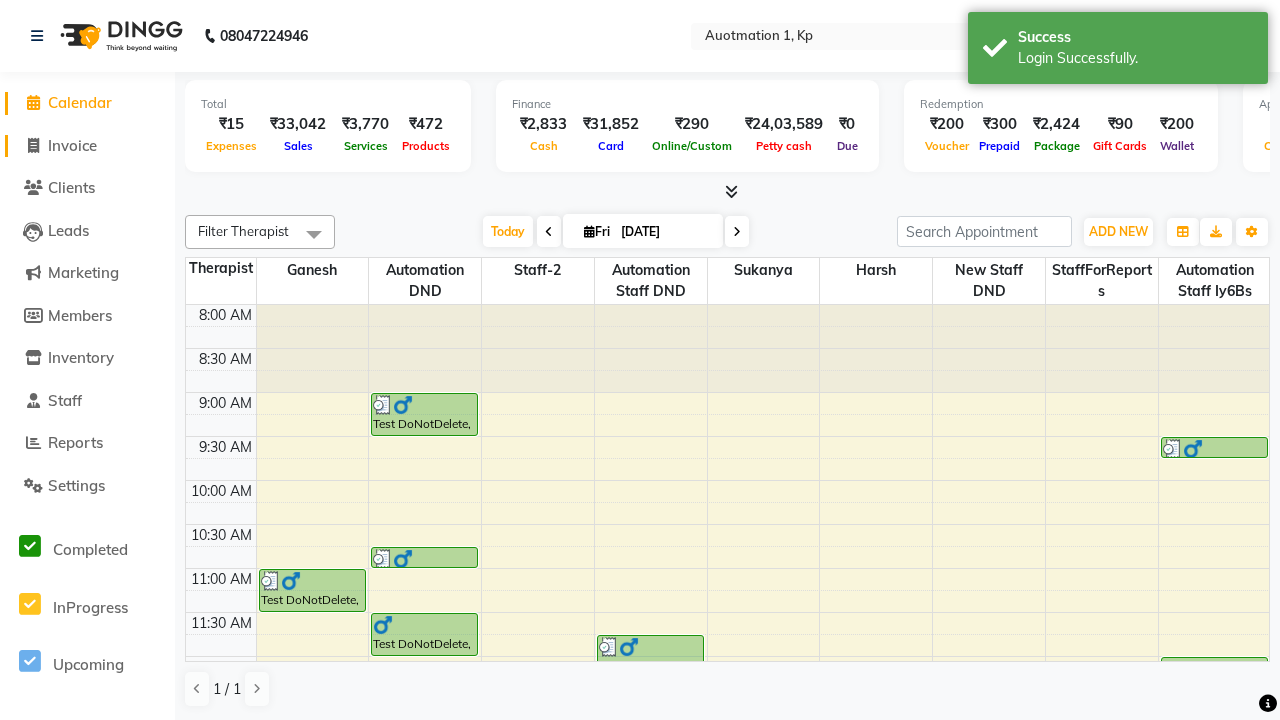click on "Invoice" 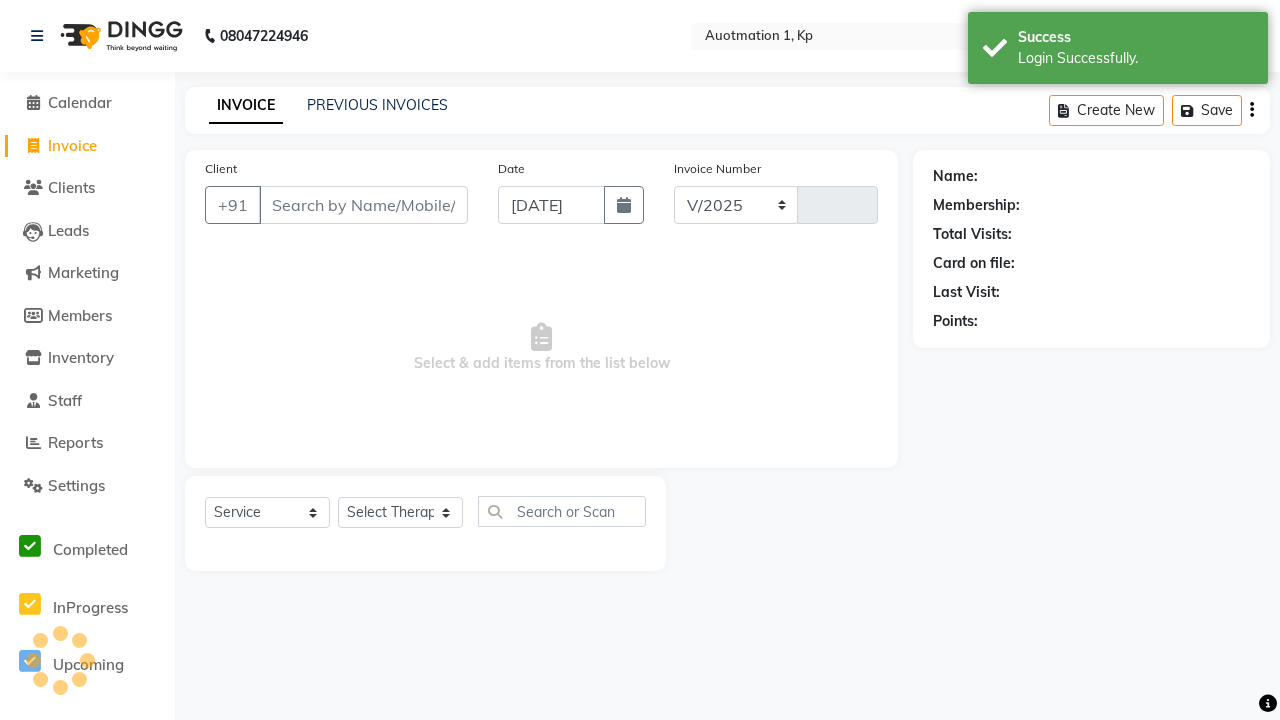 select on "150" 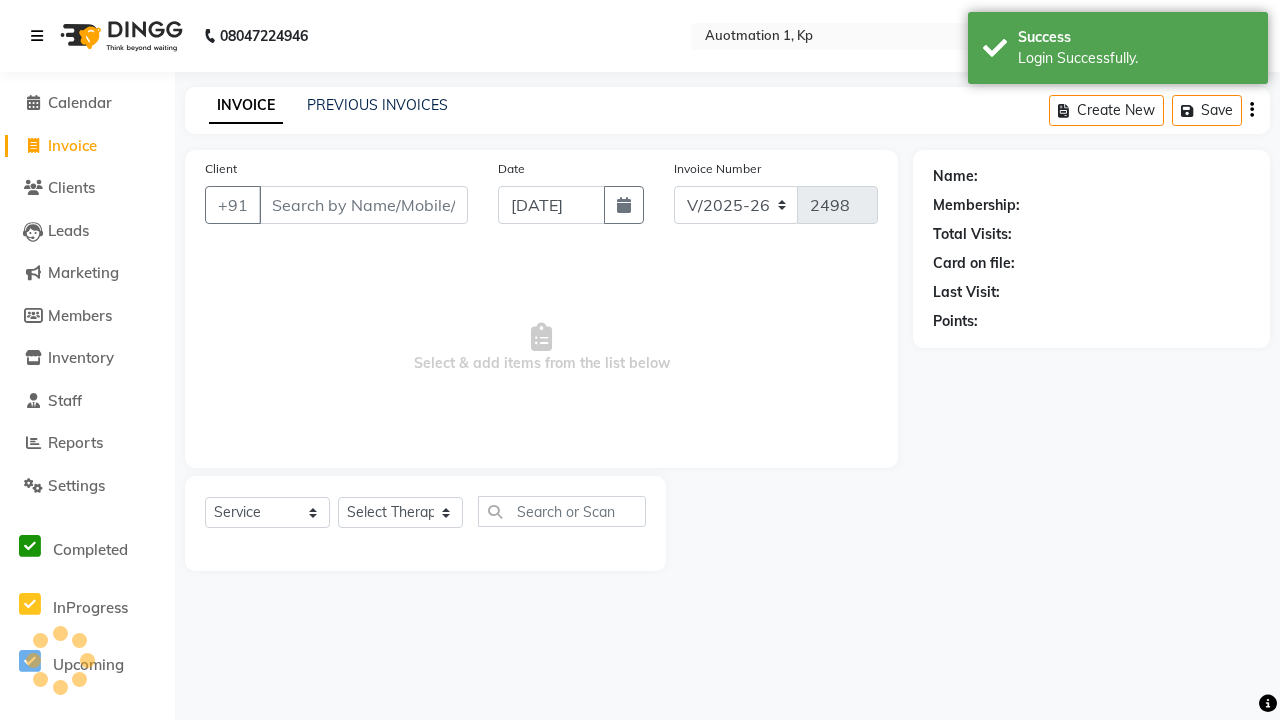 click at bounding box center (37, 36) 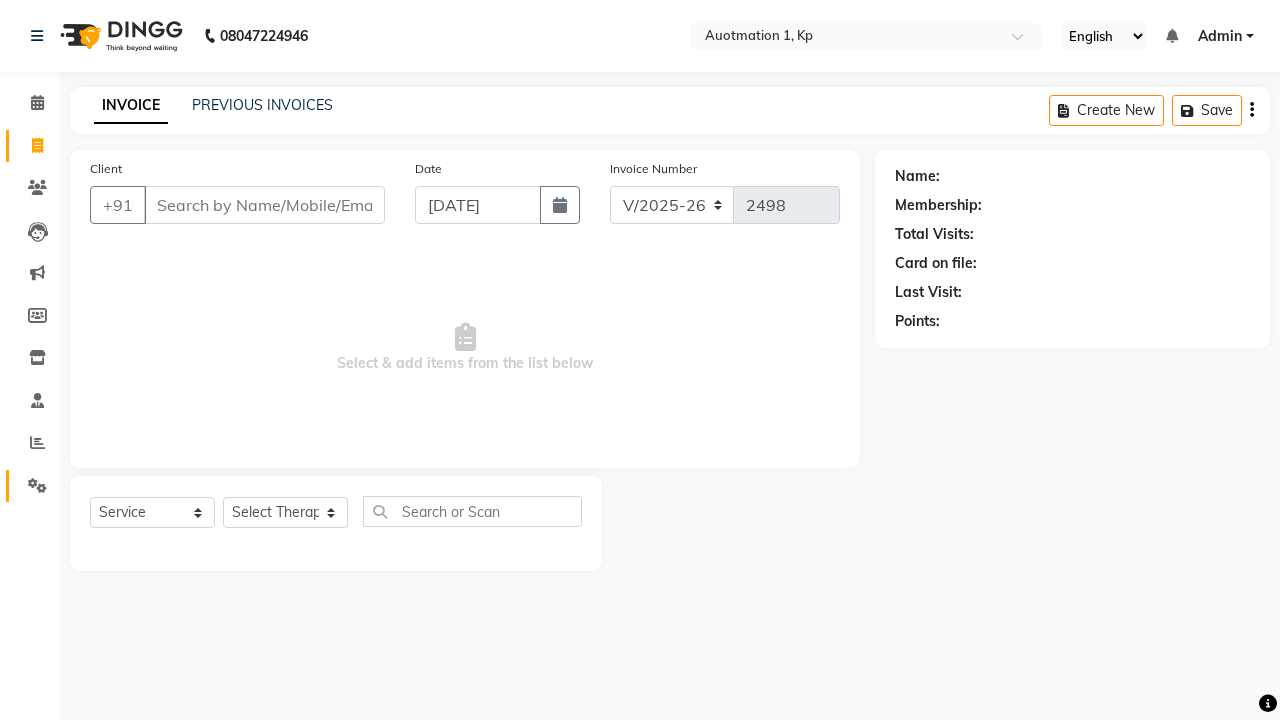 click 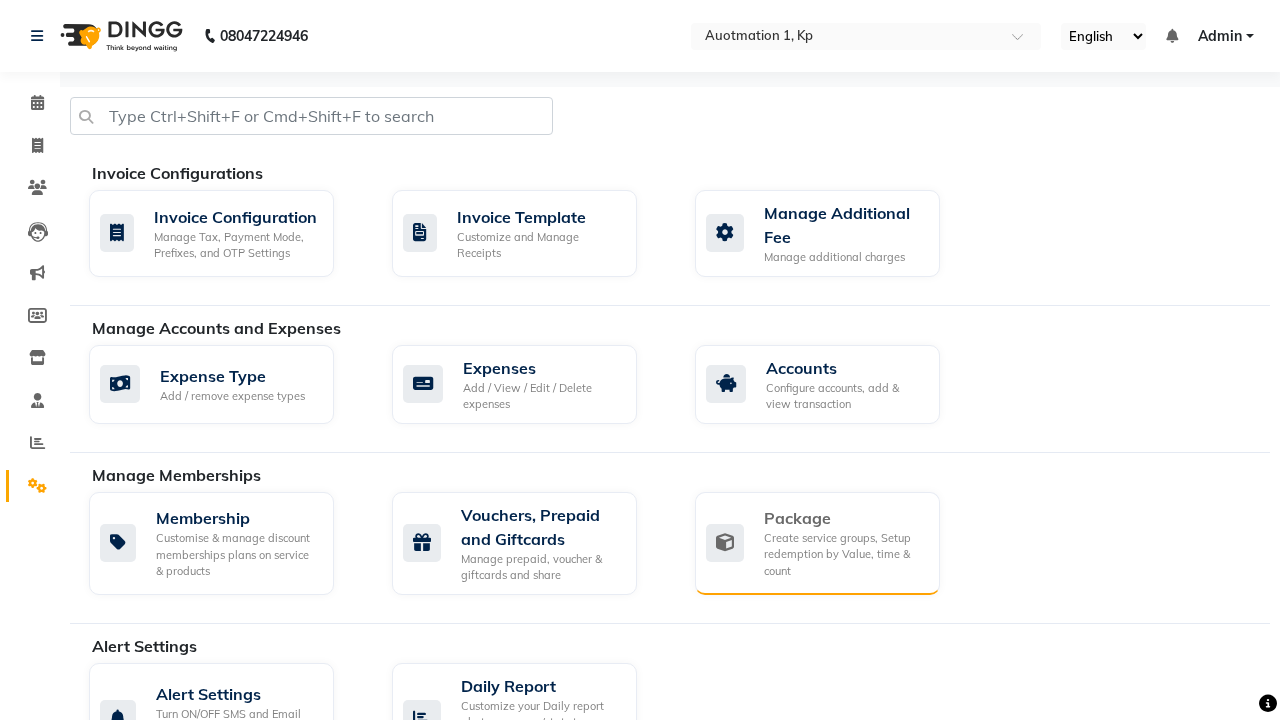 click on "Package" 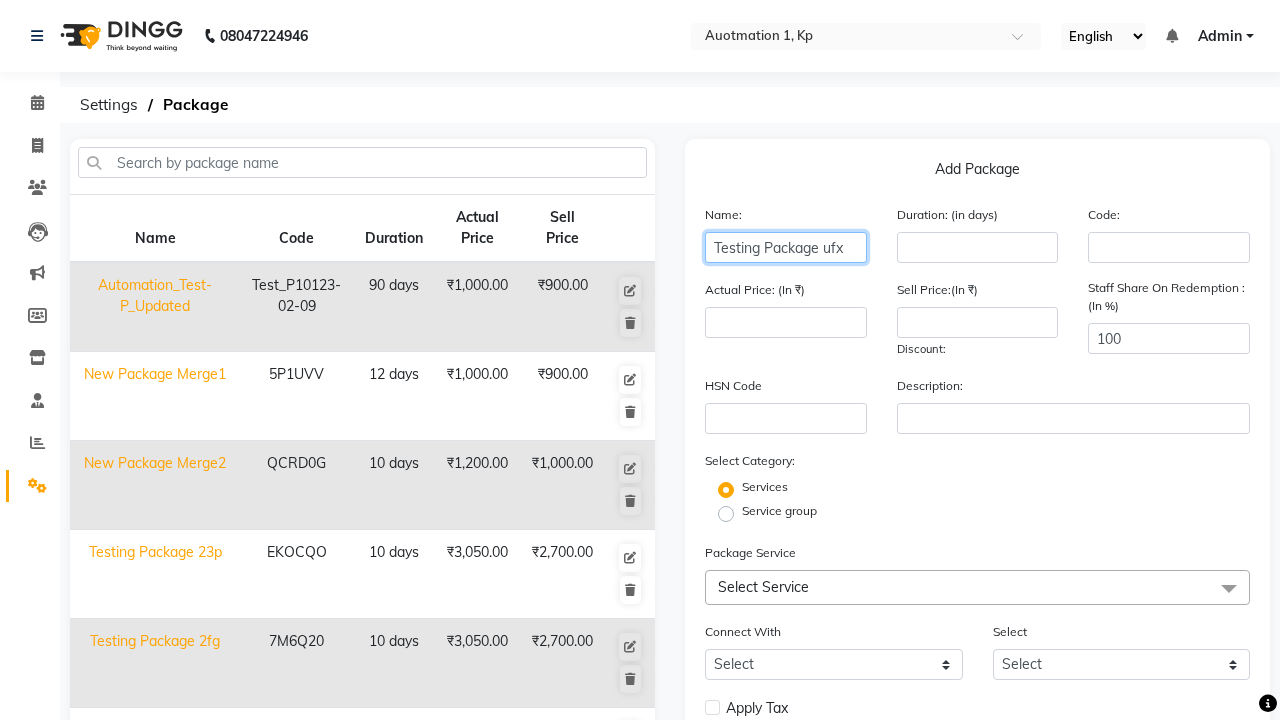 type on "Testing Package ufx" 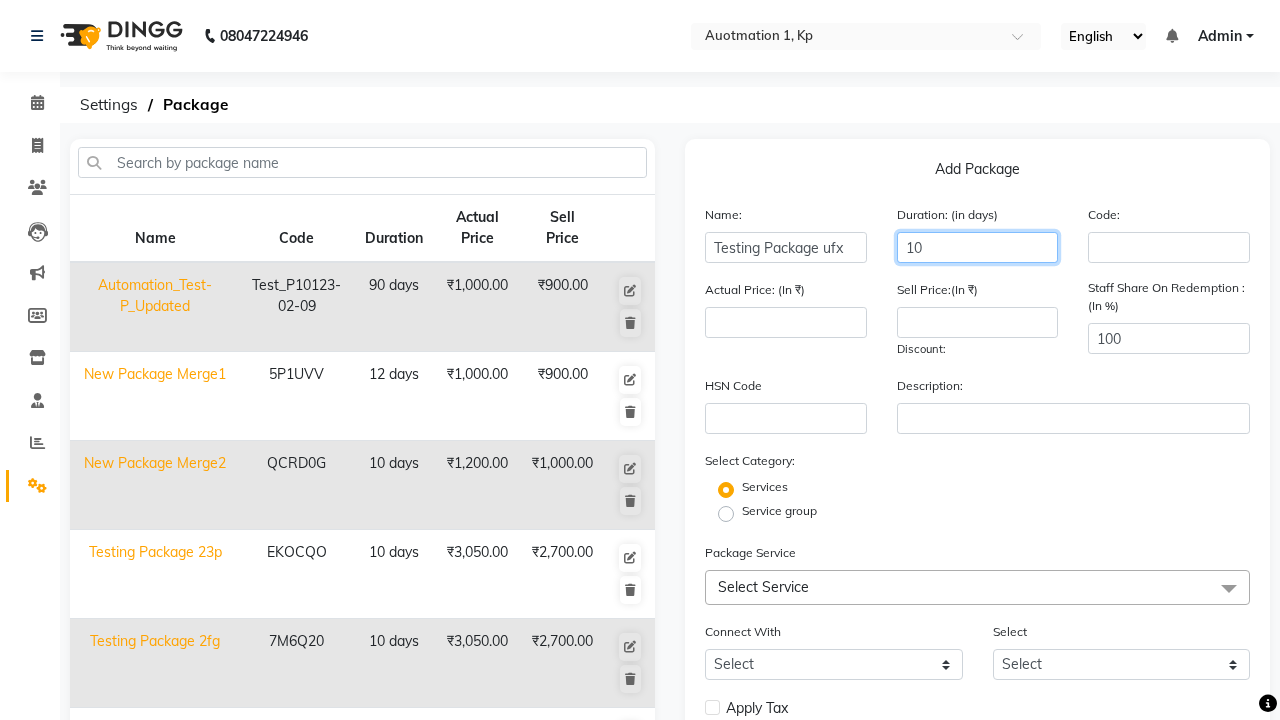 type on "10" 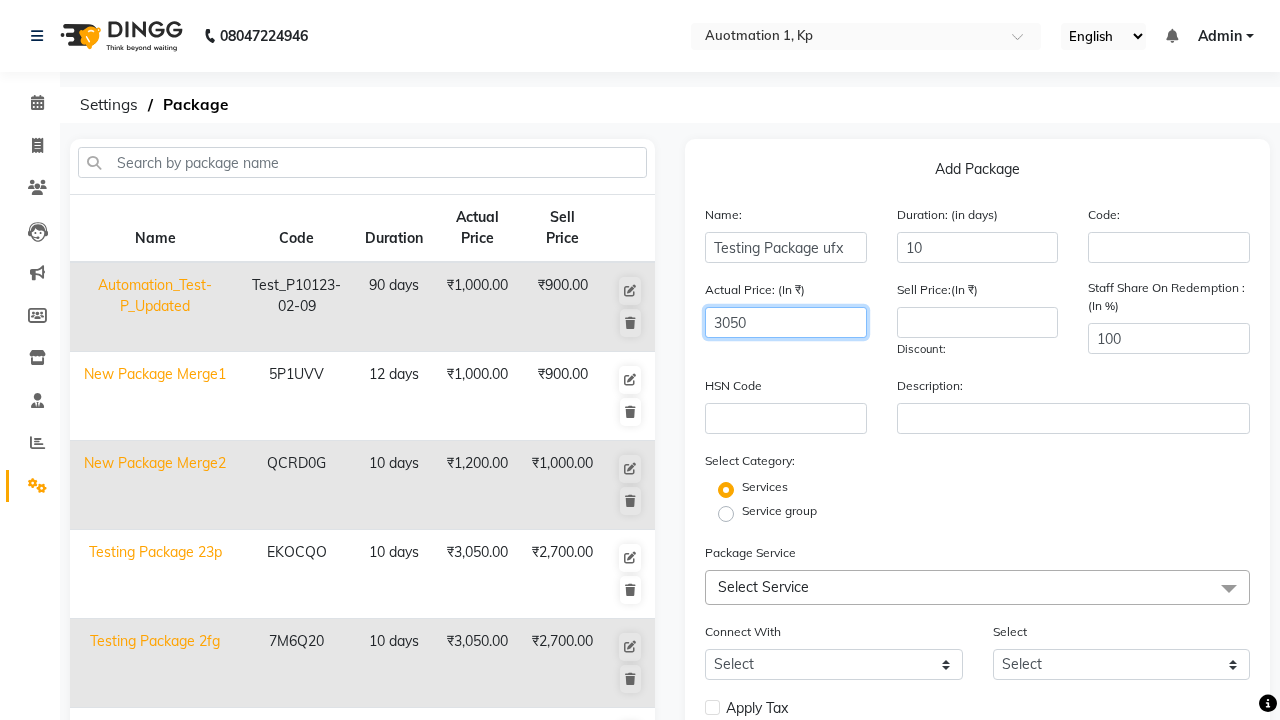 type on "3050" 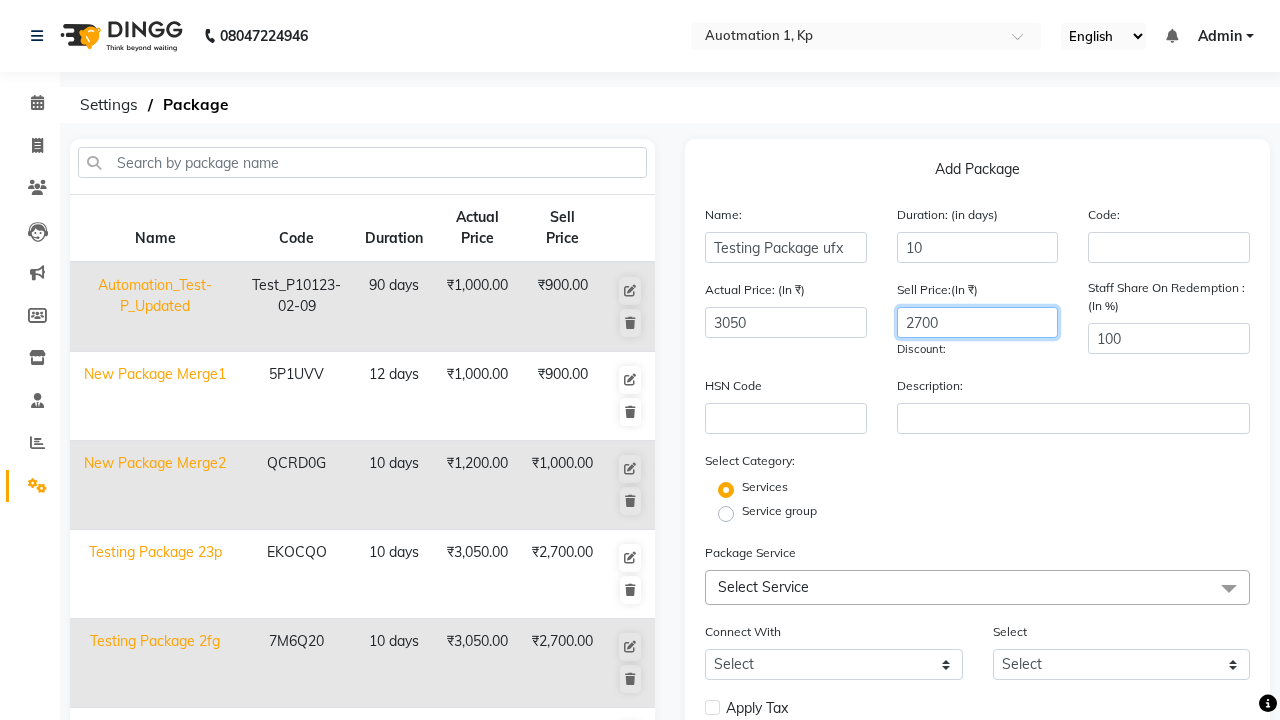 type on "2700" 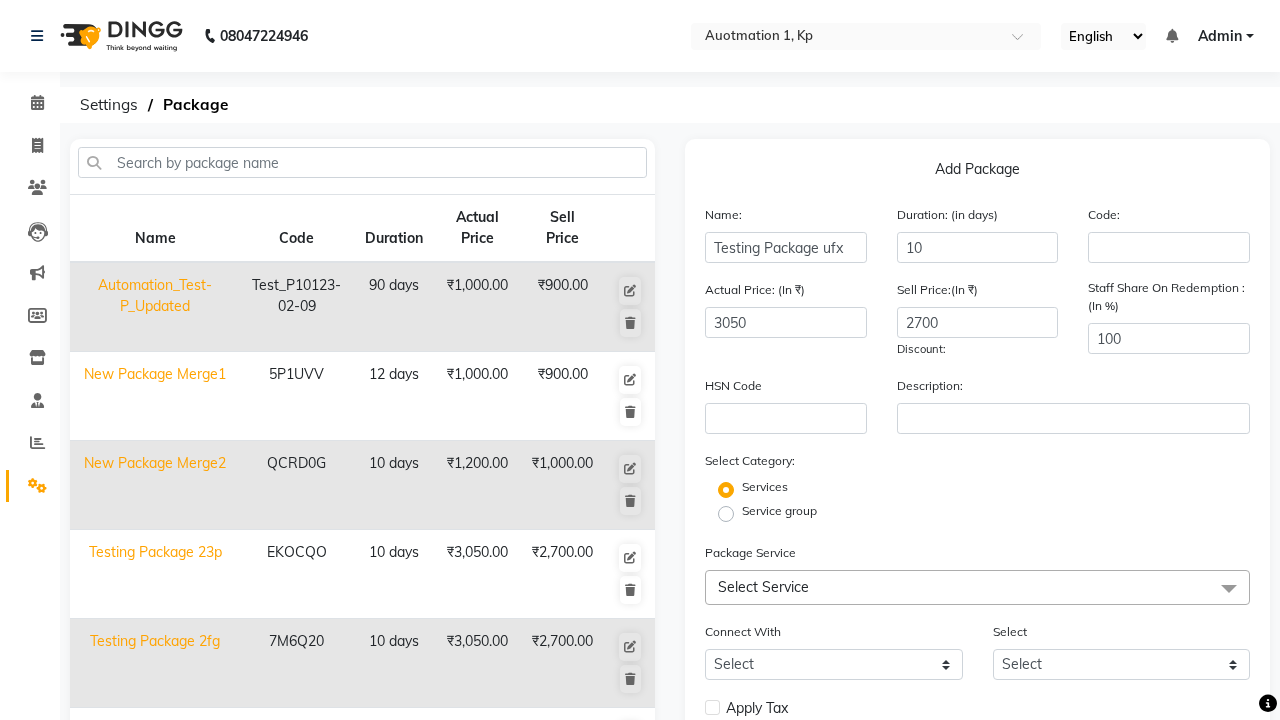 click on "Service group" 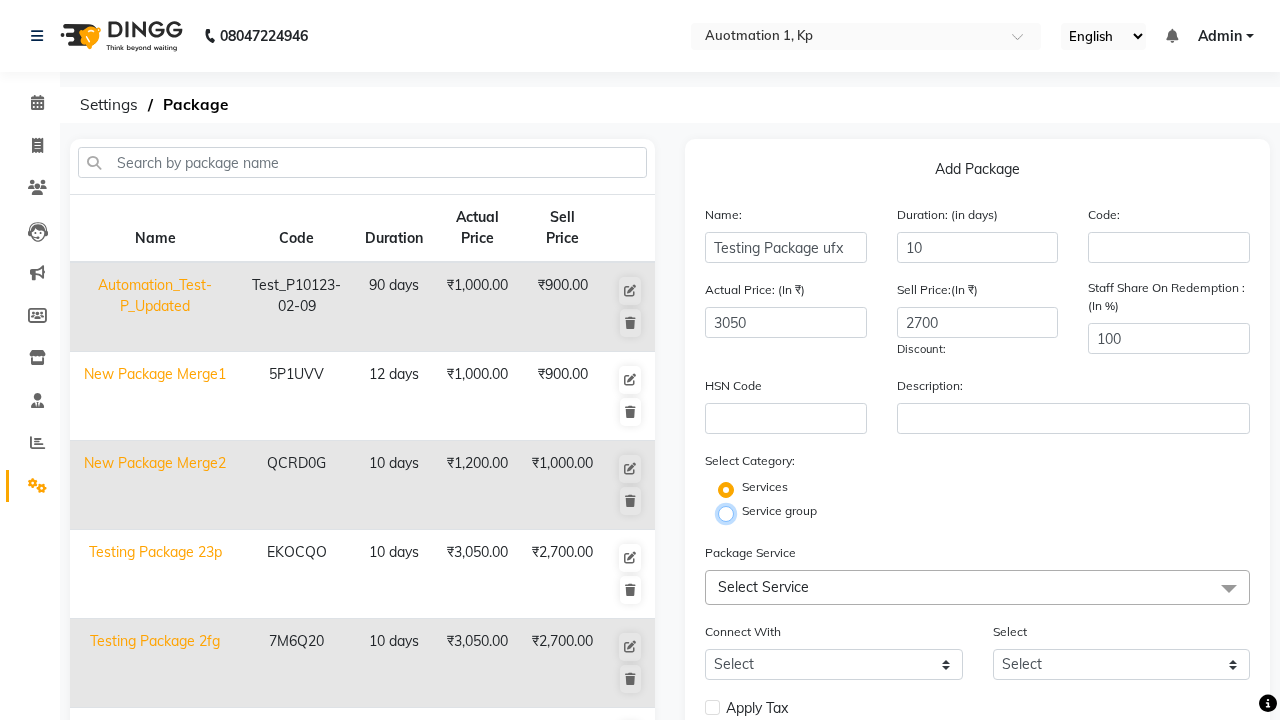 click on "Service group" at bounding box center (732, 512) 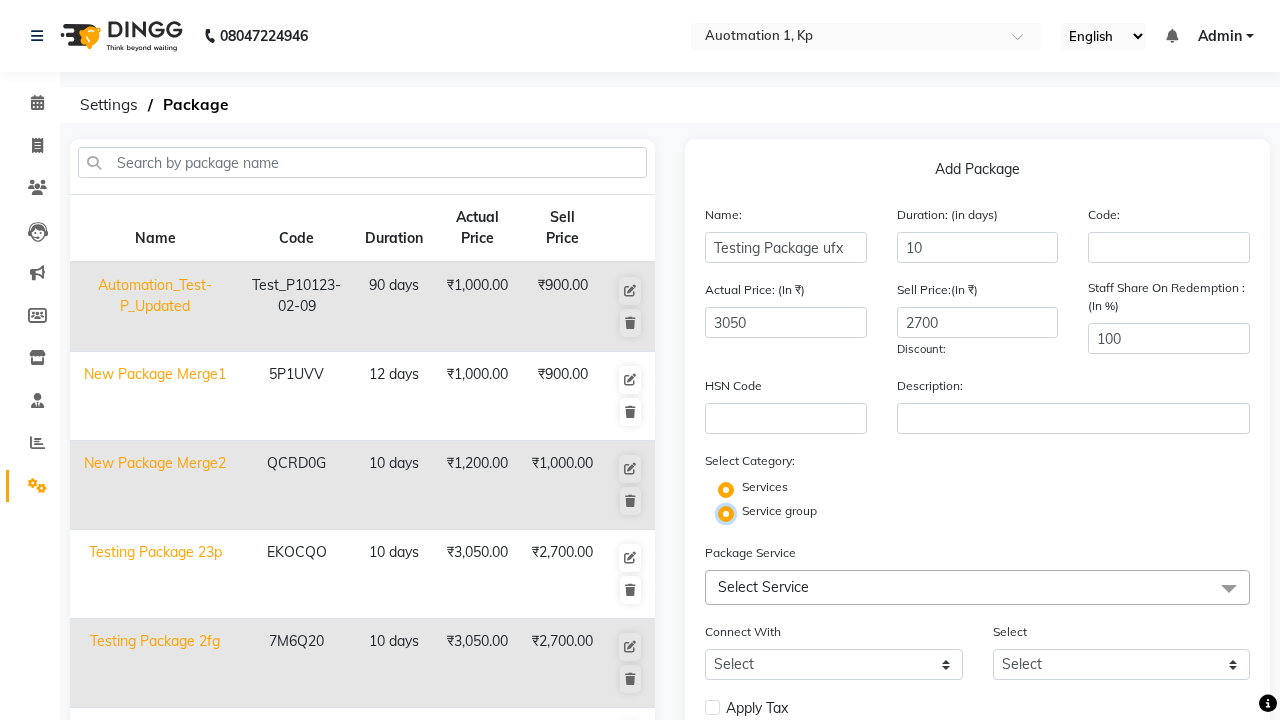 radio on "false" 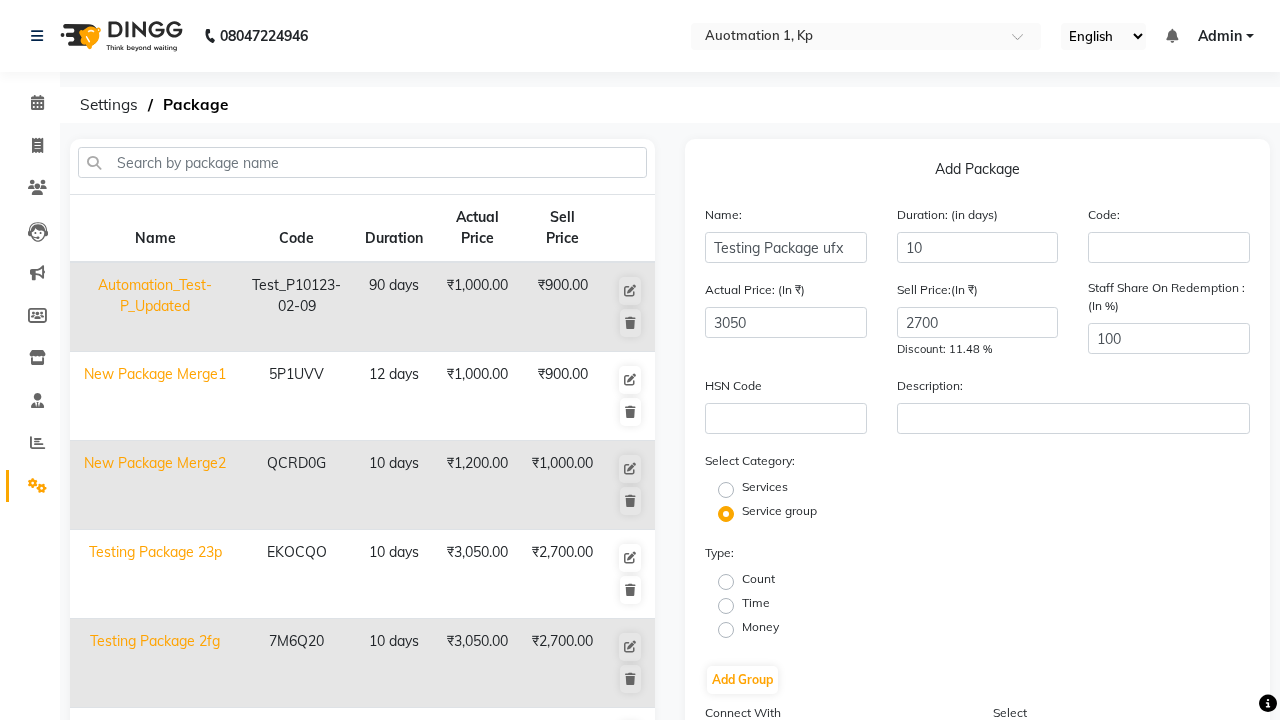click on "Time" 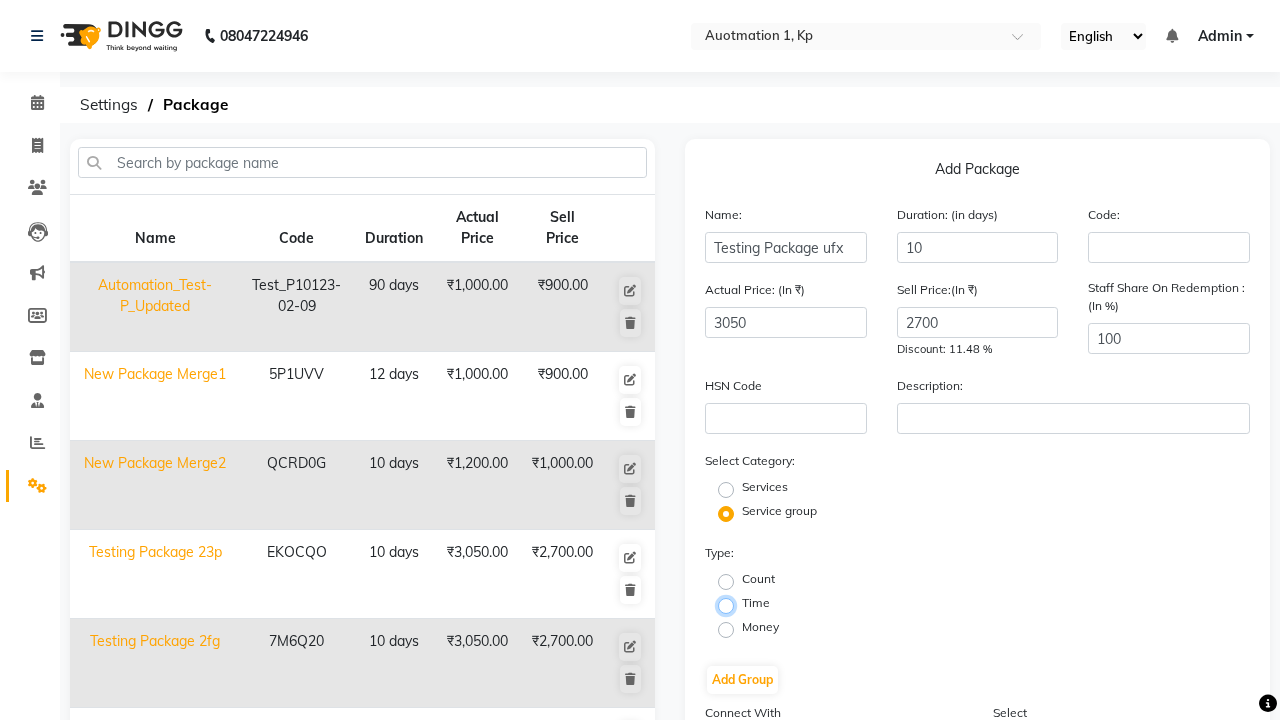 click on "Time" at bounding box center [732, 604] 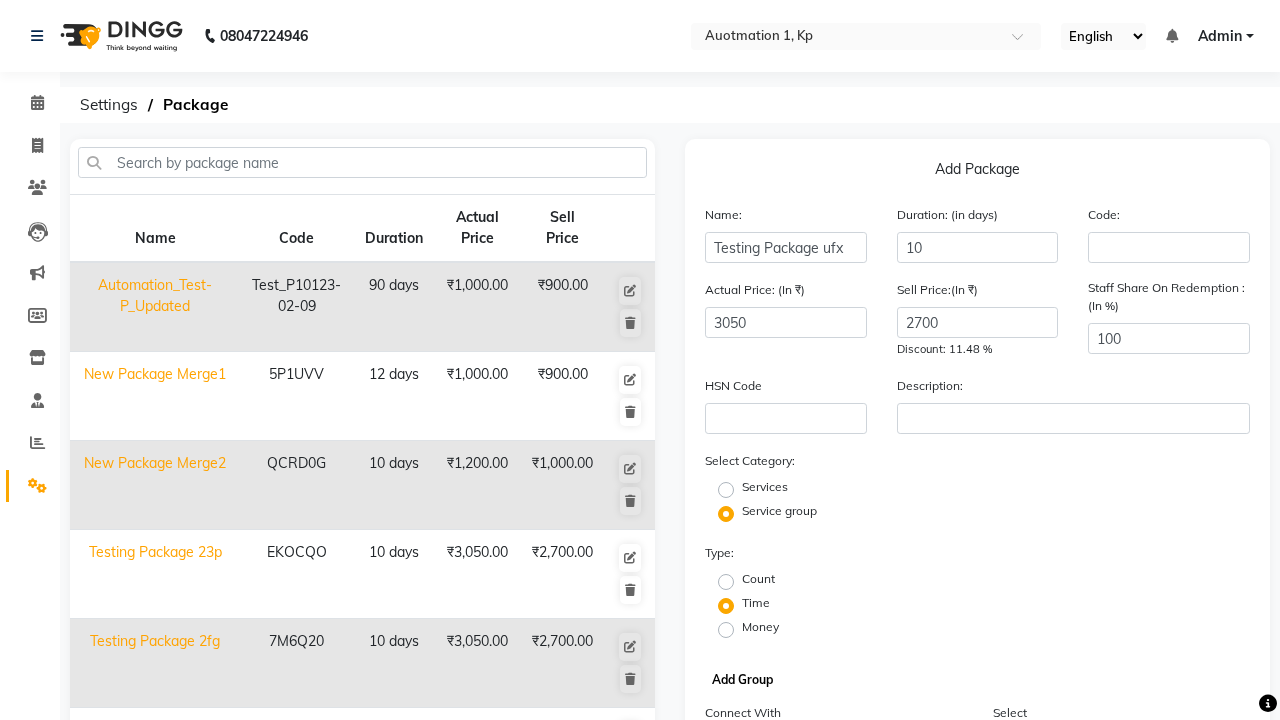 click on "Add Group" 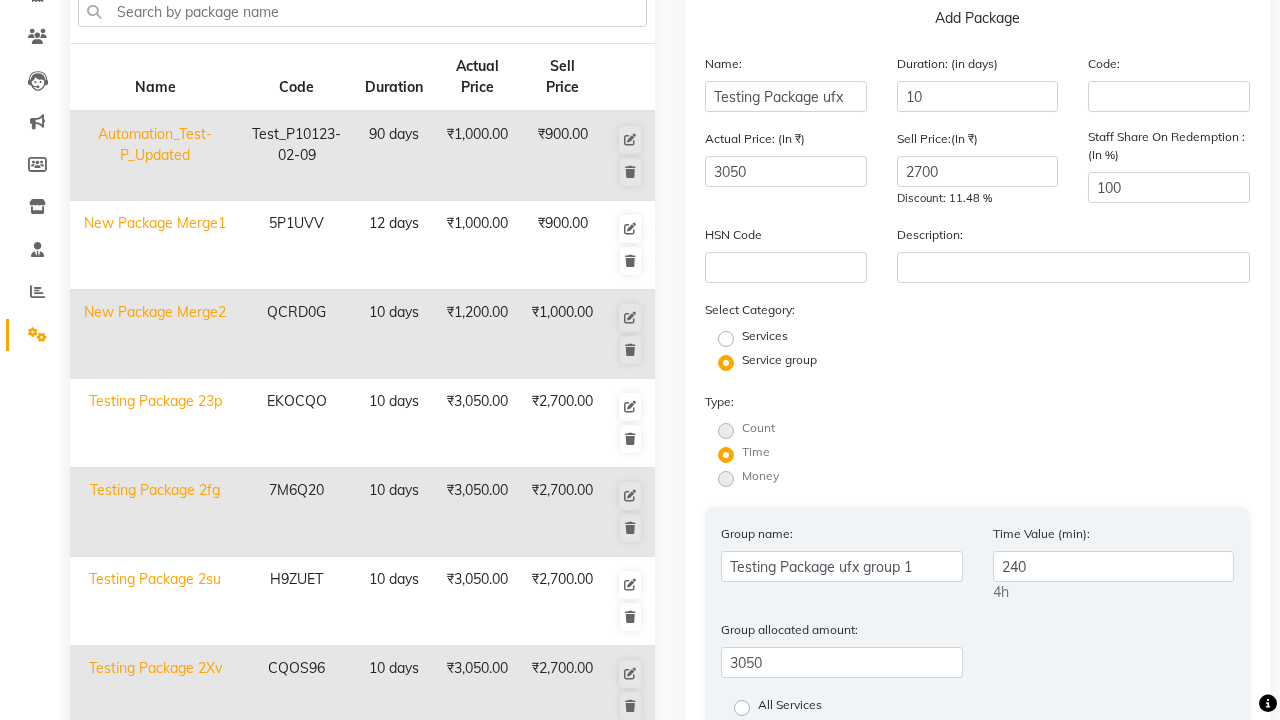 type on "240" 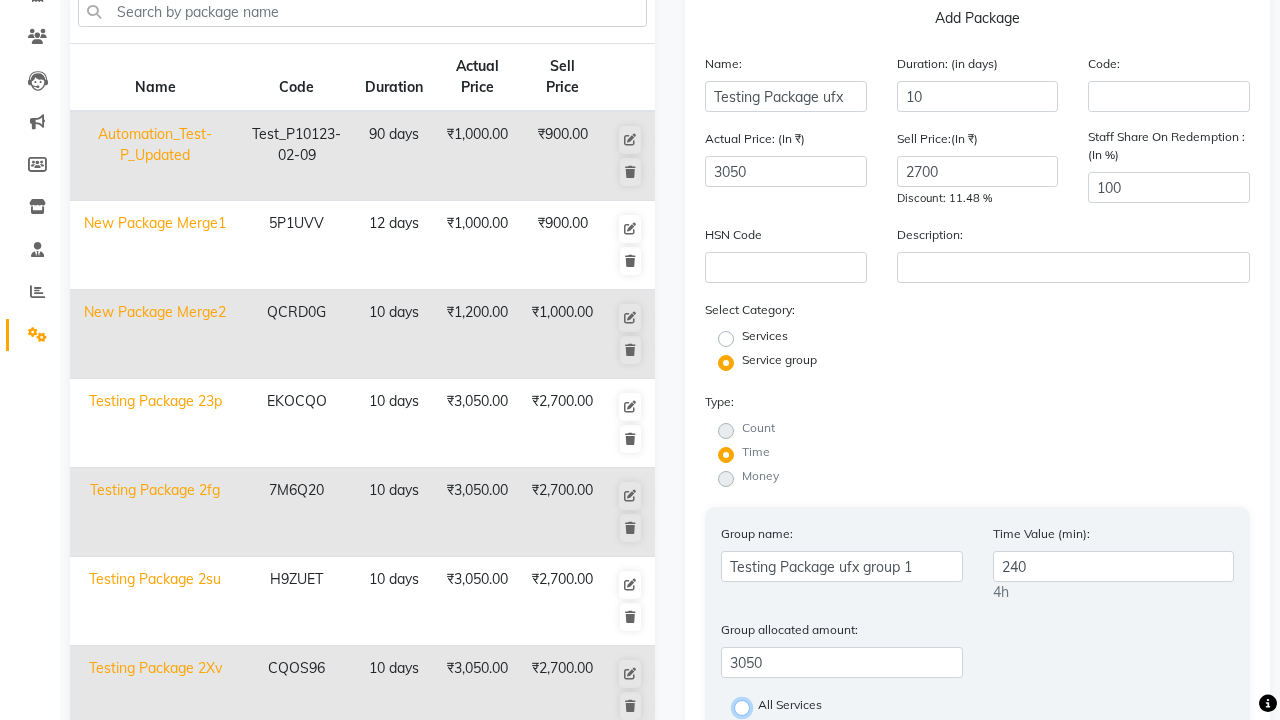 radio on "true" 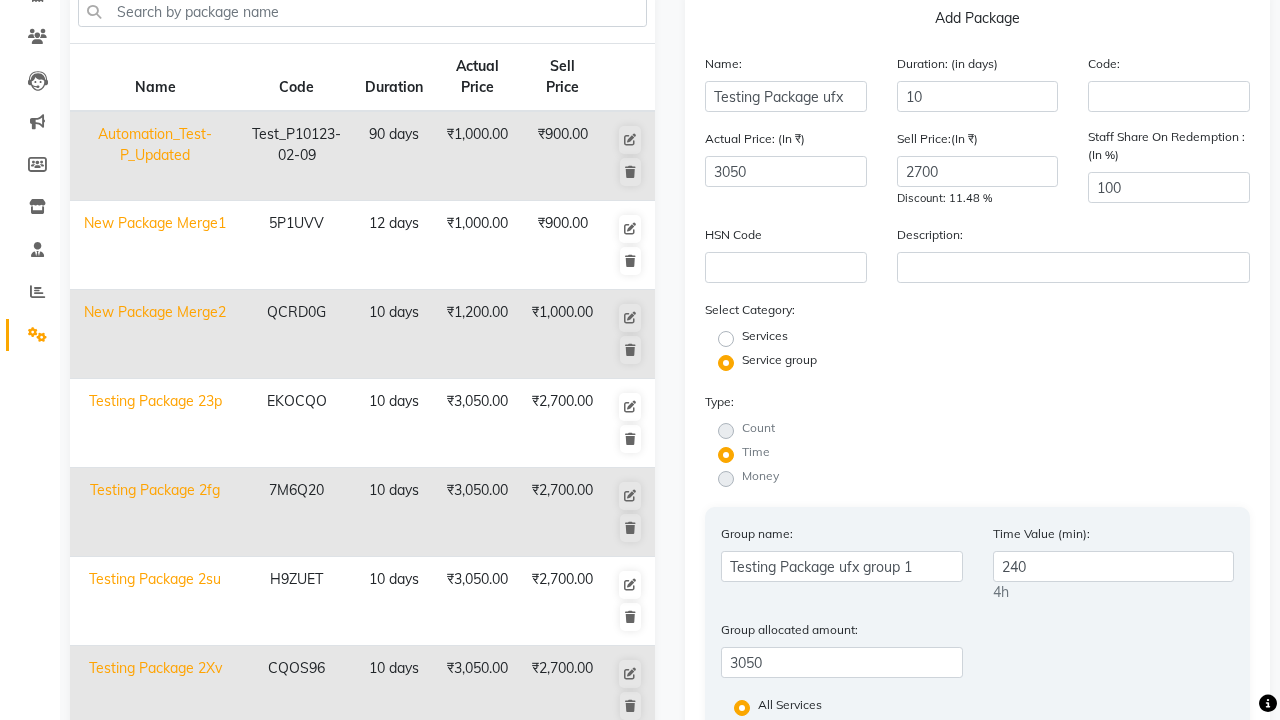 click on "Save Group" 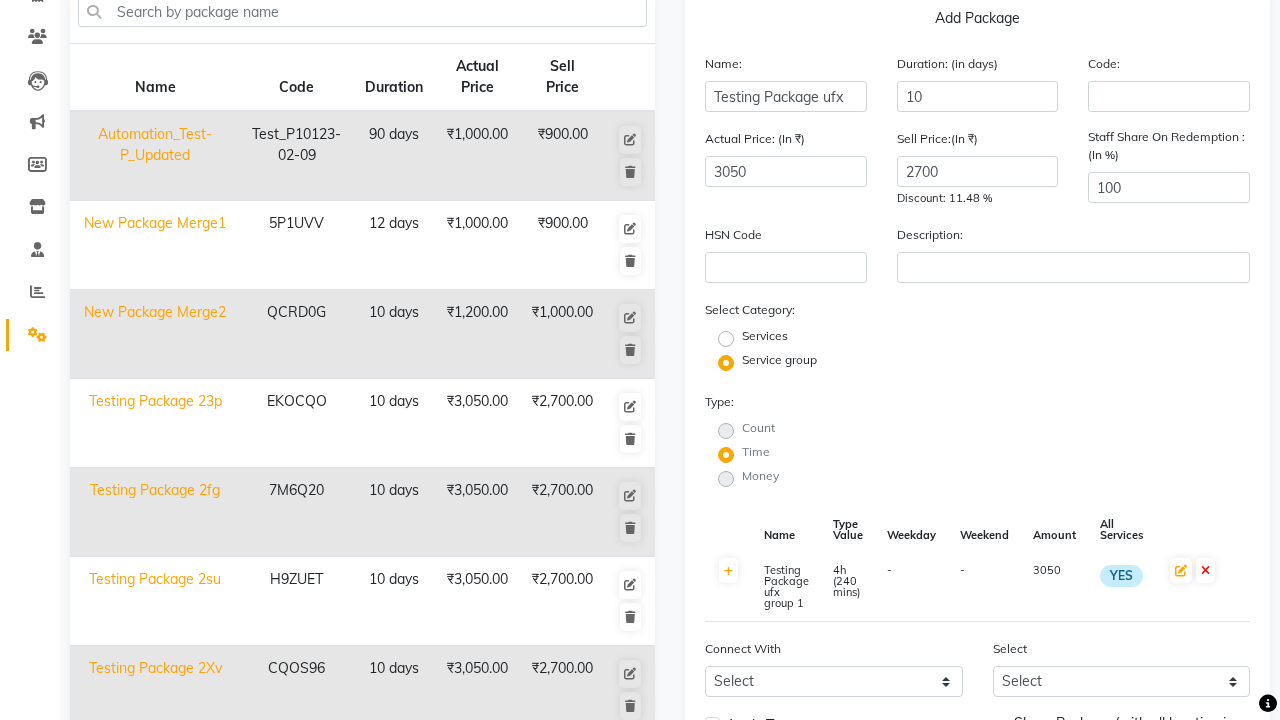 scroll, scrollTop: 527, scrollLeft: 0, axis: vertical 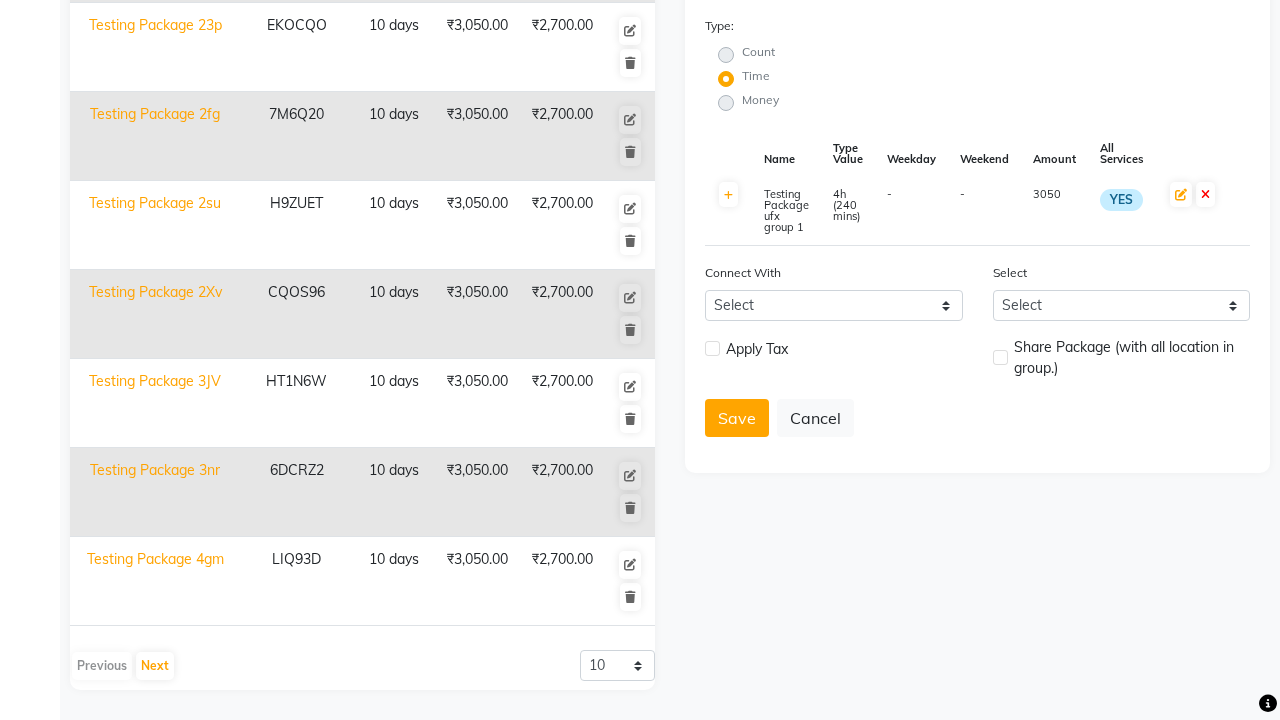 click 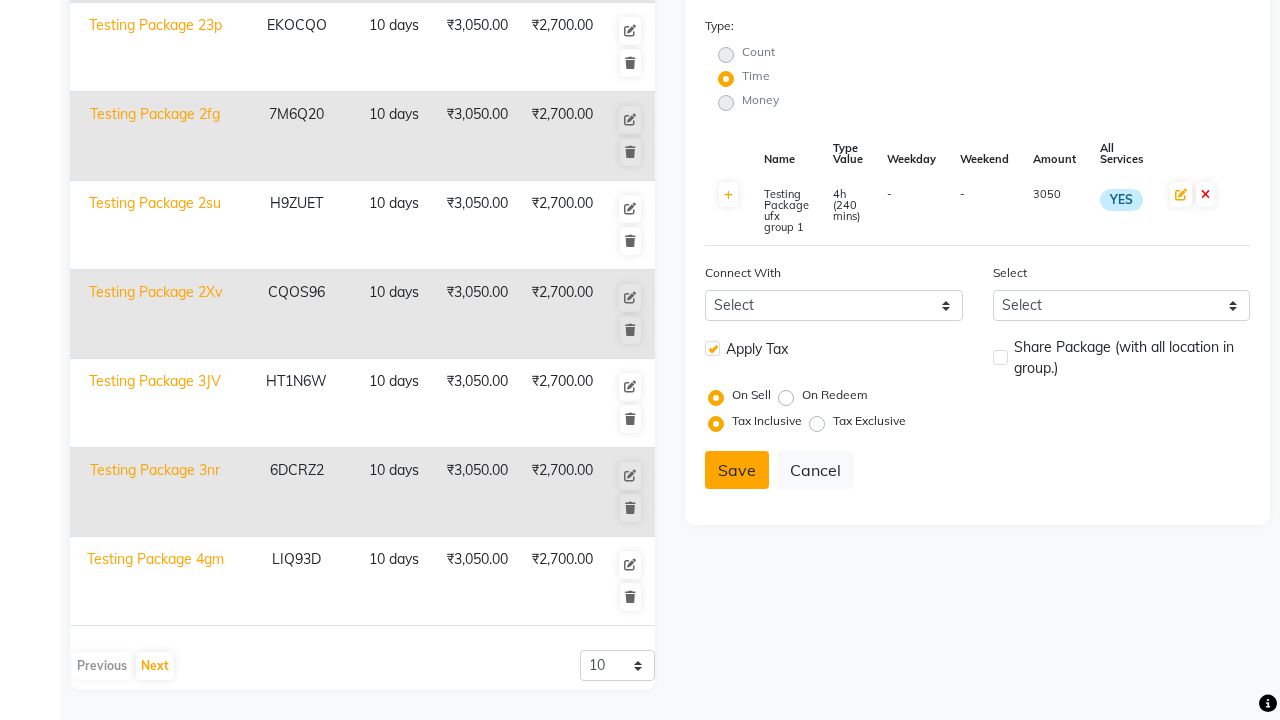 click 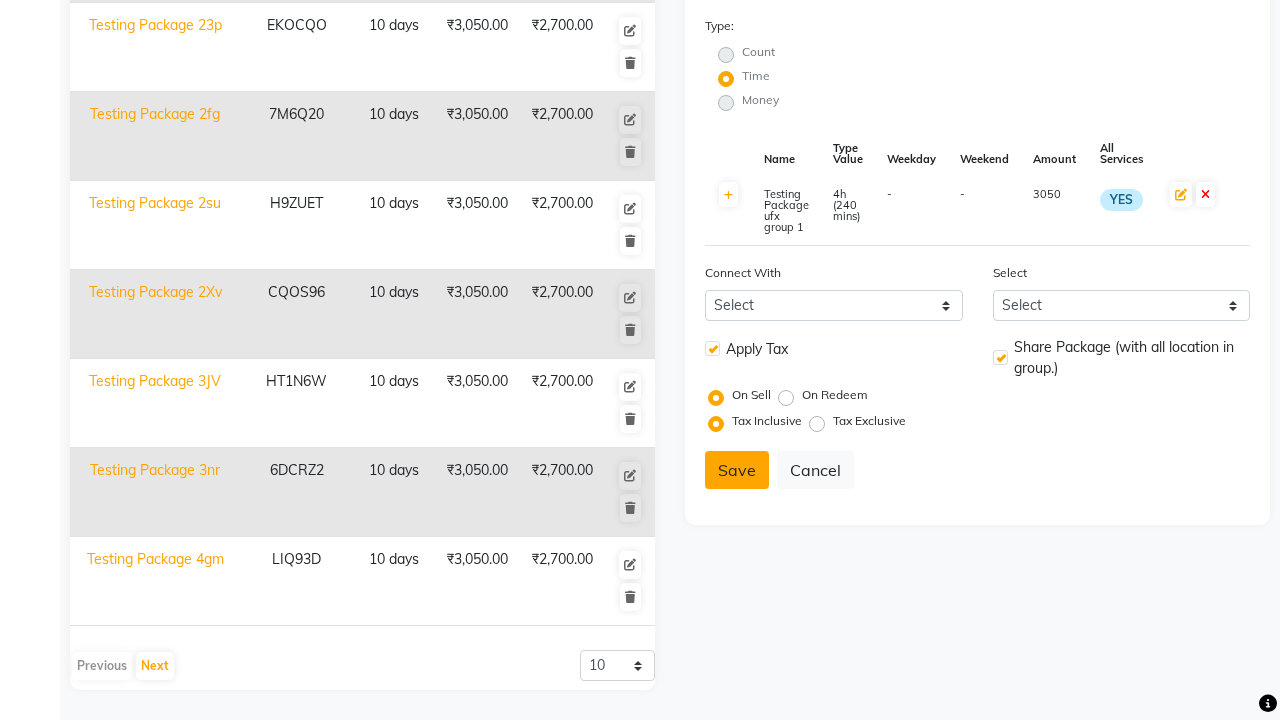 click on "Save" 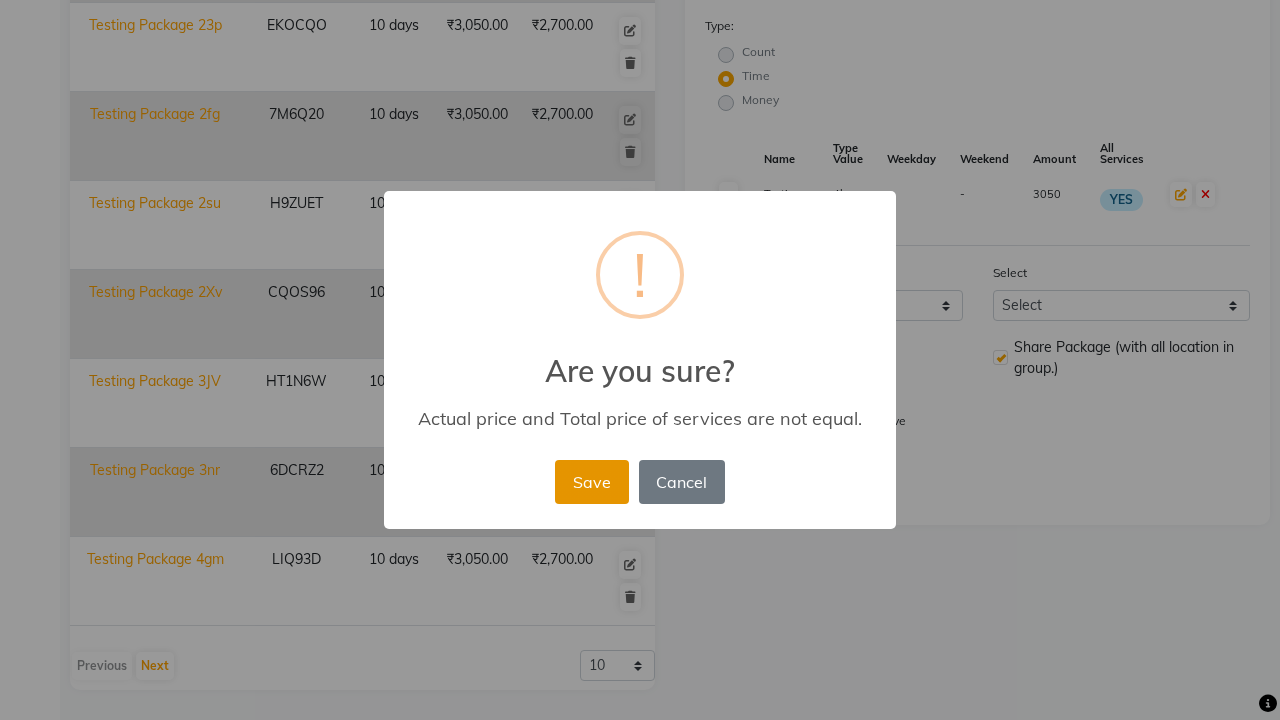 click on "Save" at bounding box center (591, 482) 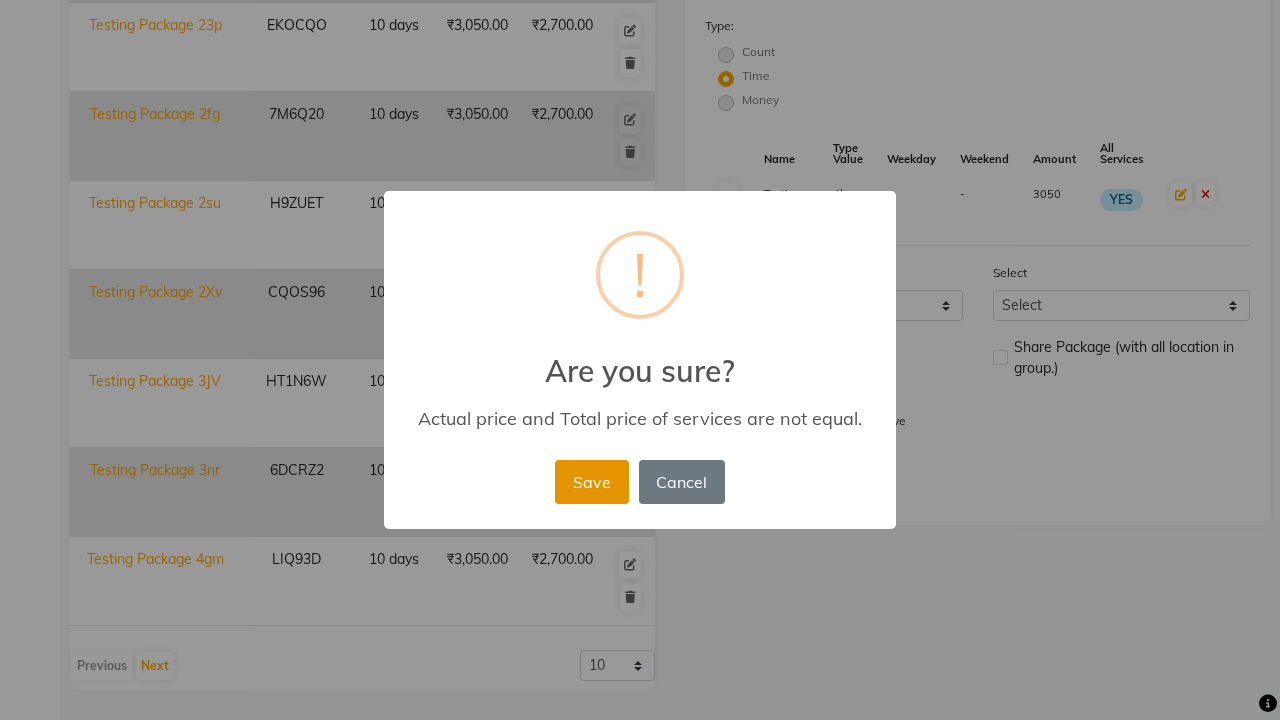 type 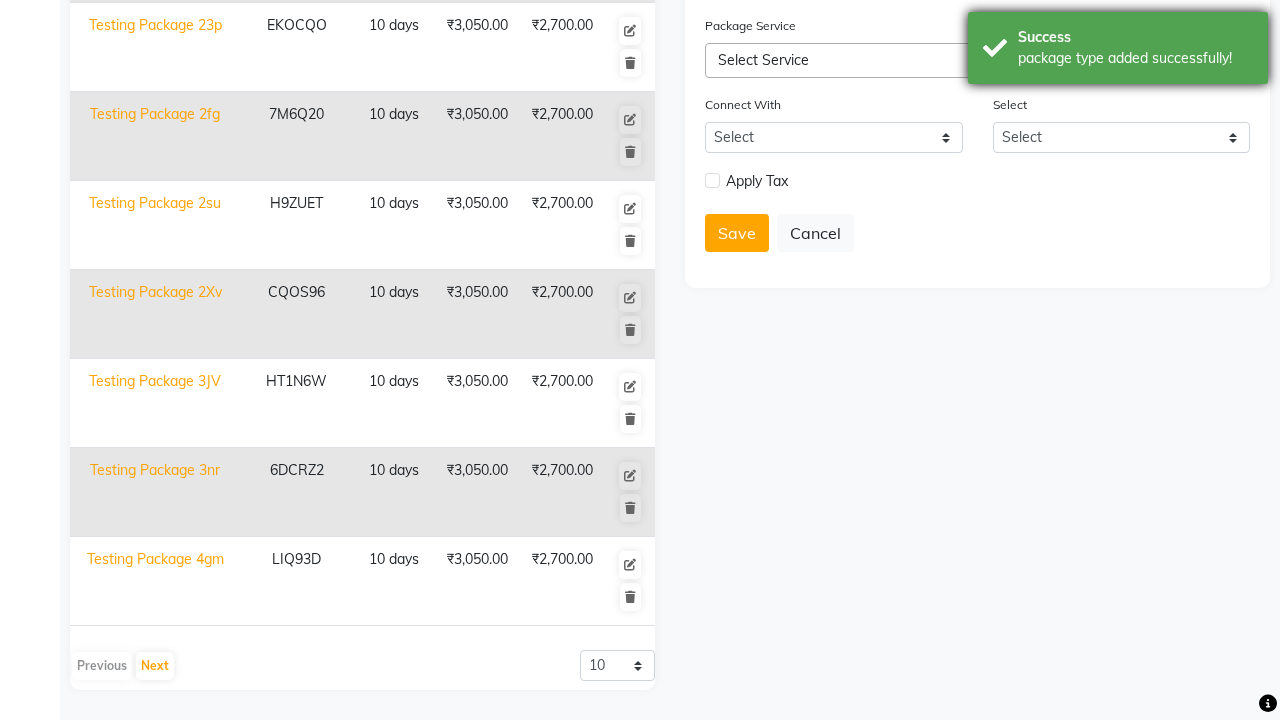 click on "package type added successfully!" at bounding box center [1135, 58] 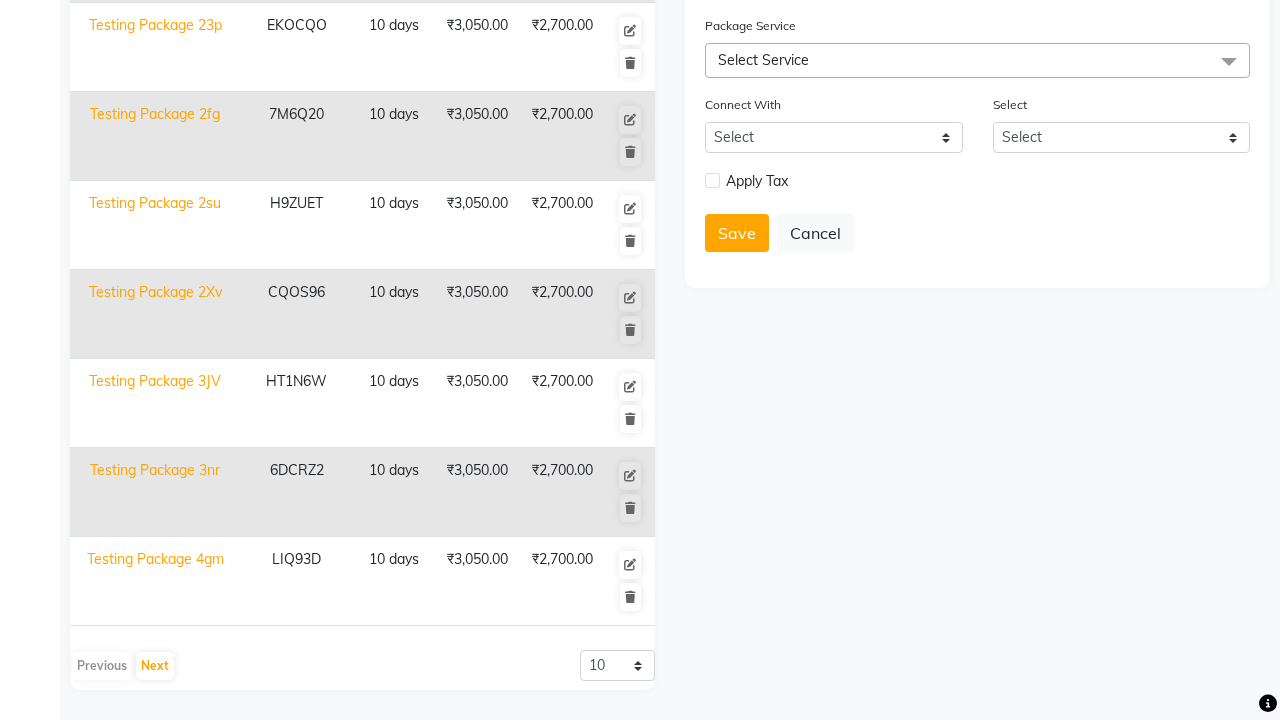 click at bounding box center [37, -491] 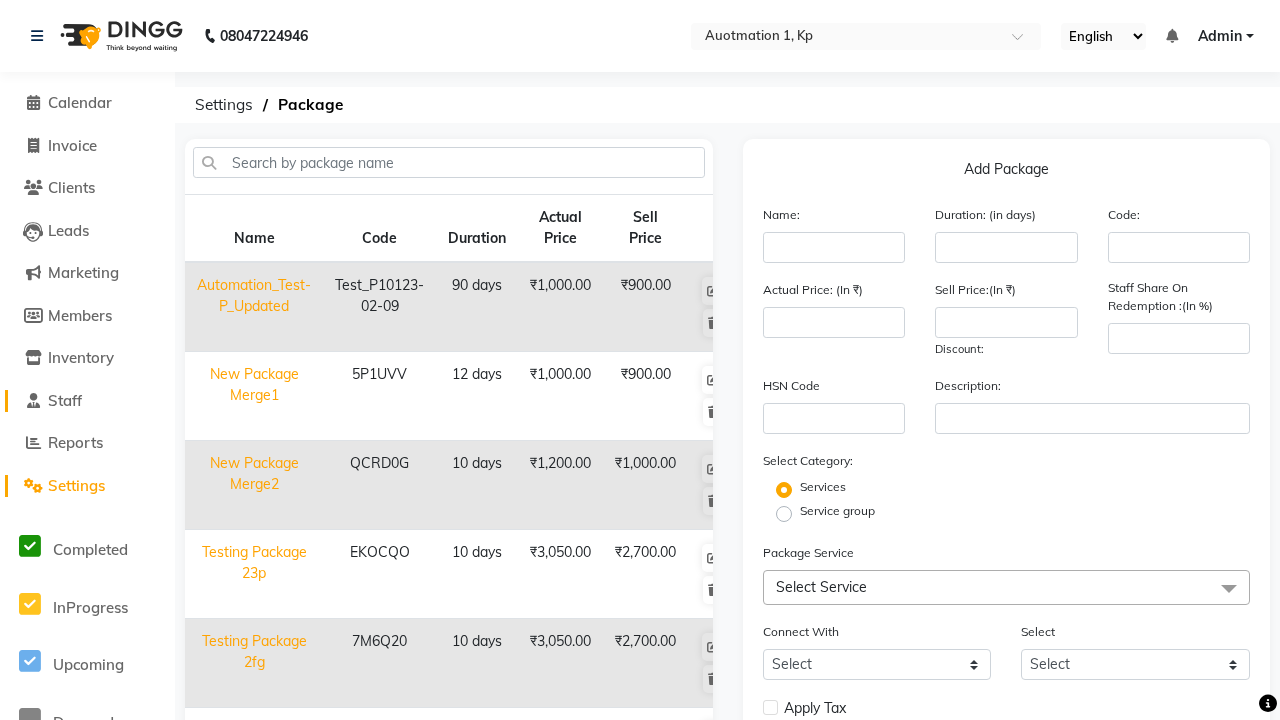 click on "Staff" 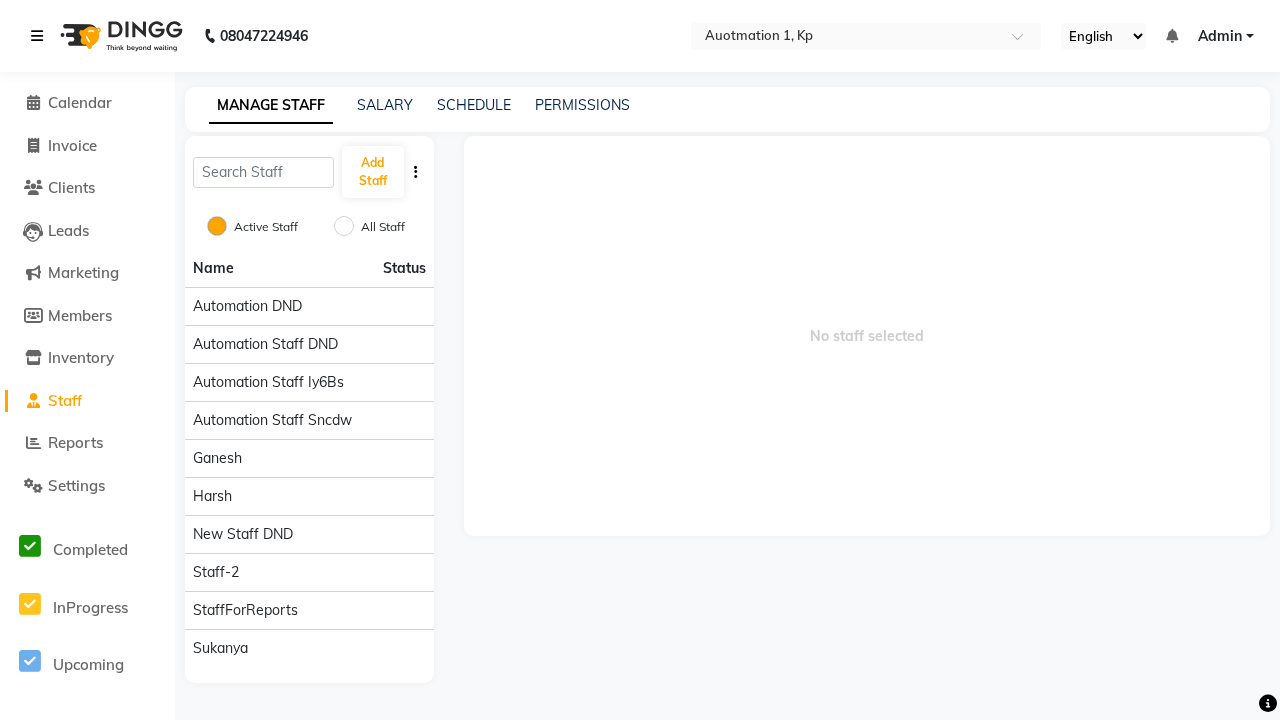 click at bounding box center [37, 36] 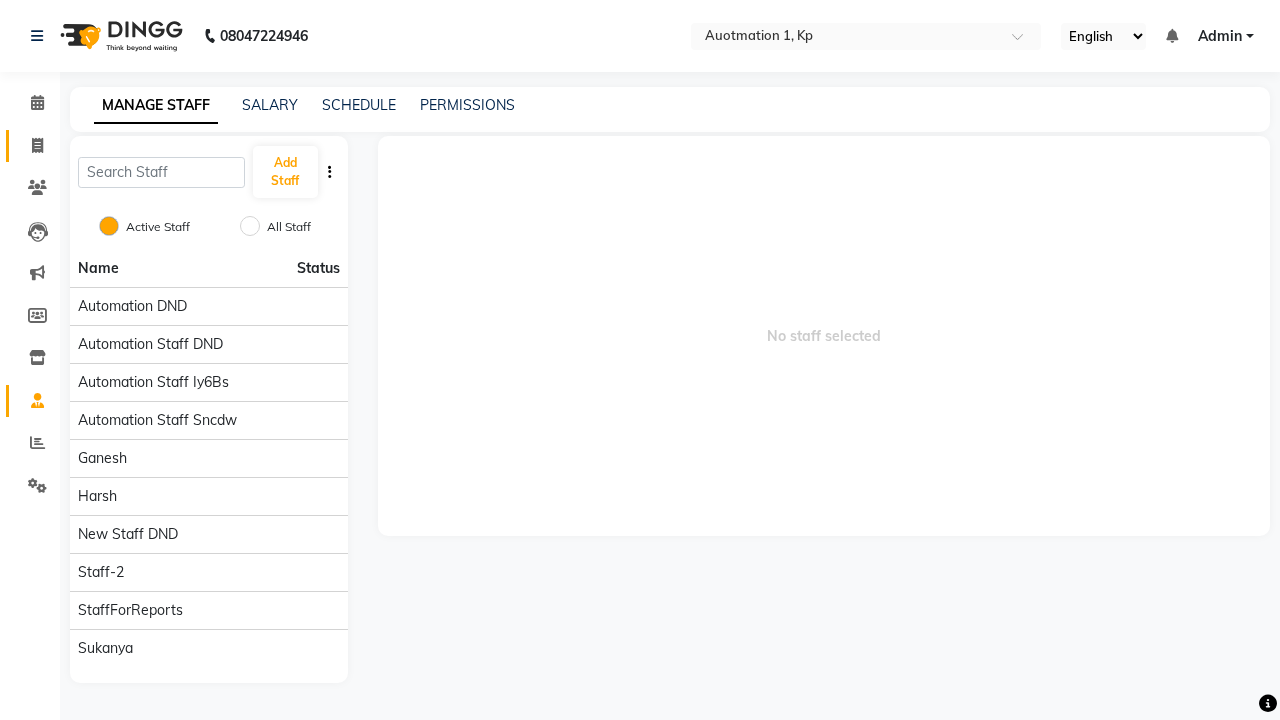 click 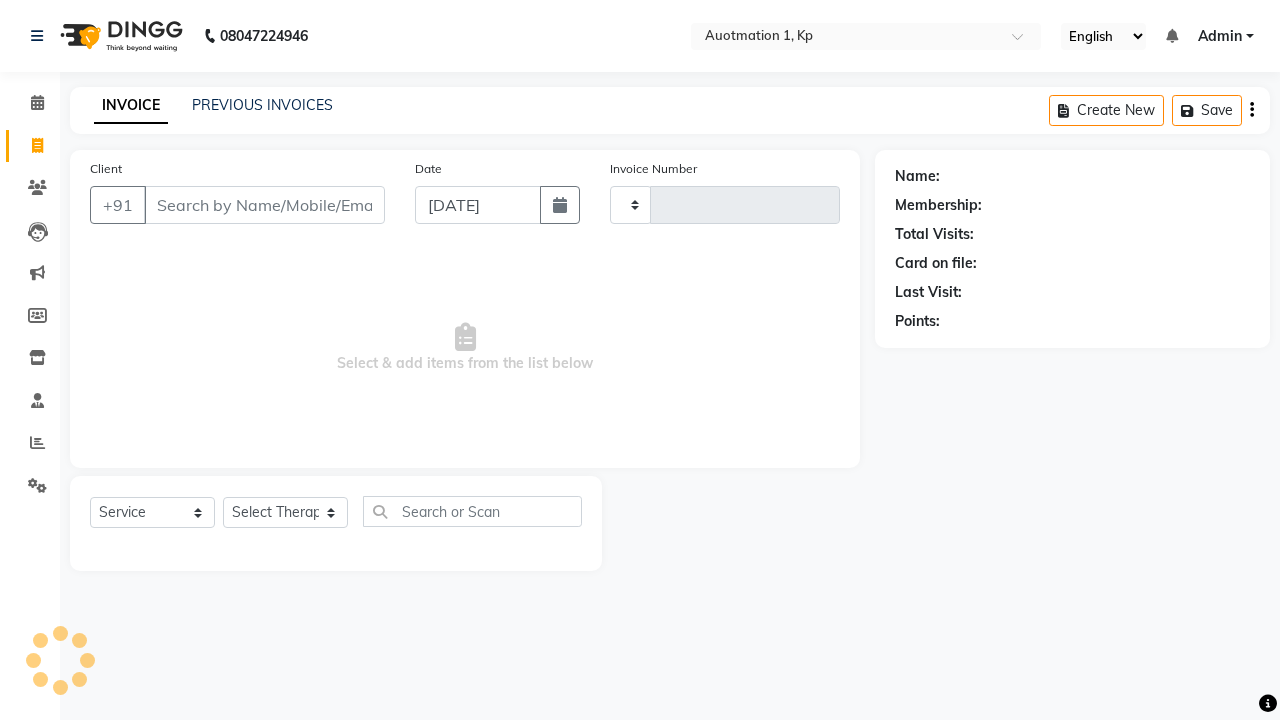 type on "2498" 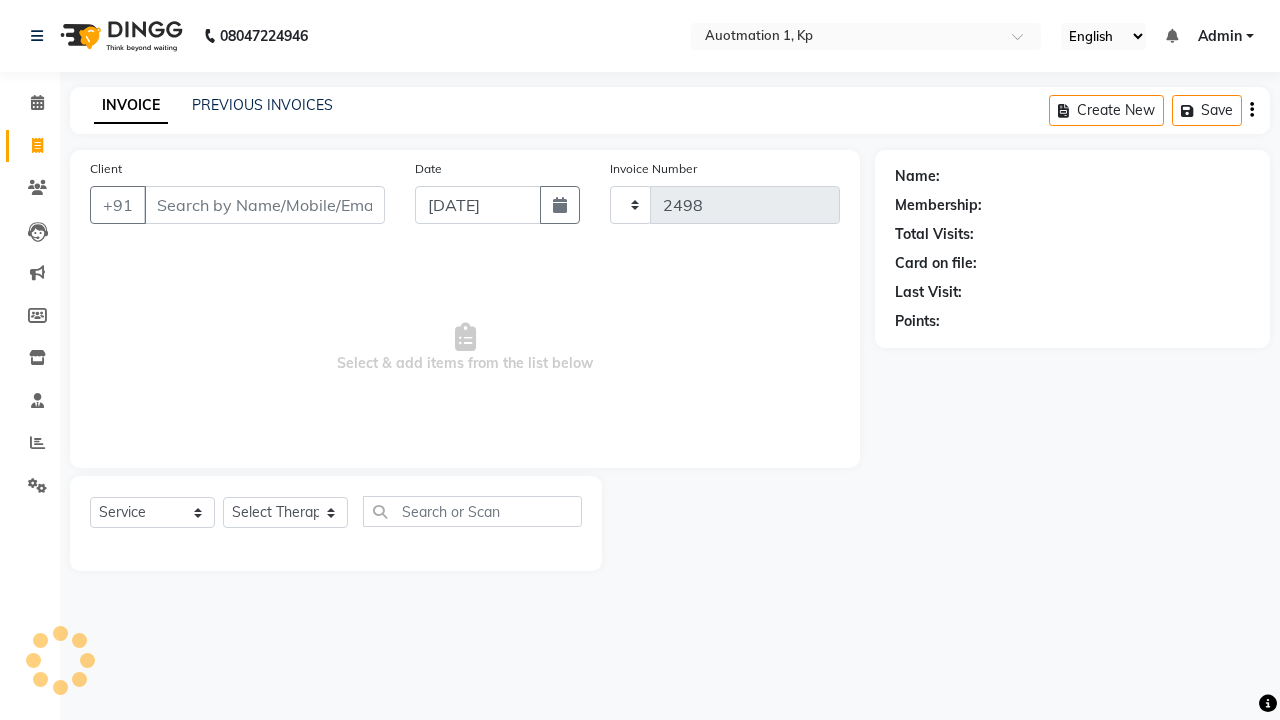 select on "150" 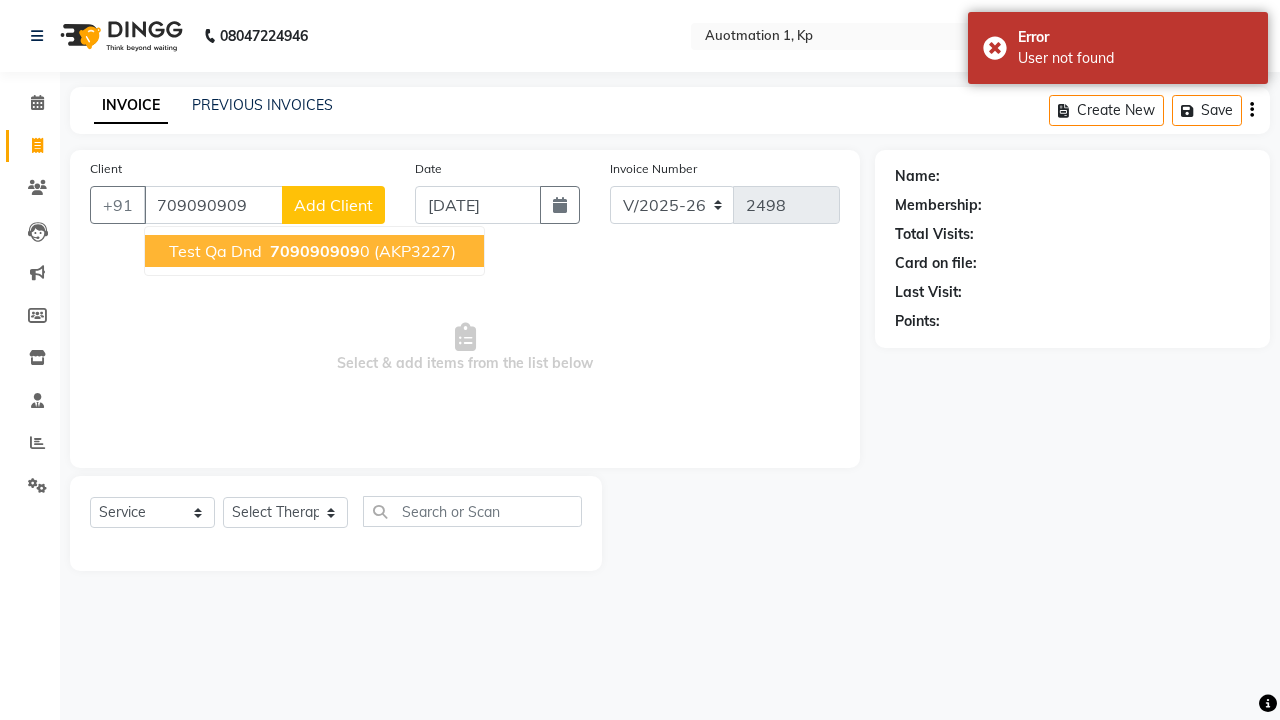 click on "709090909" at bounding box center (315, 251) 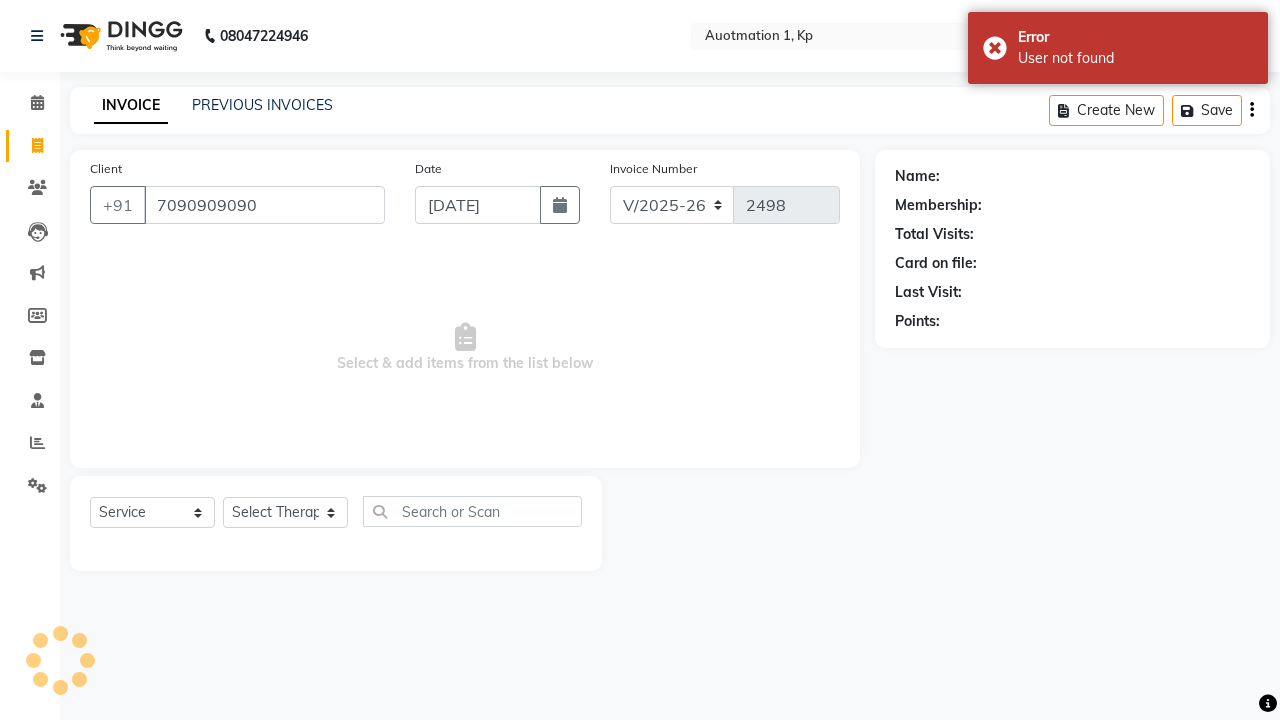 type on "7090909090" 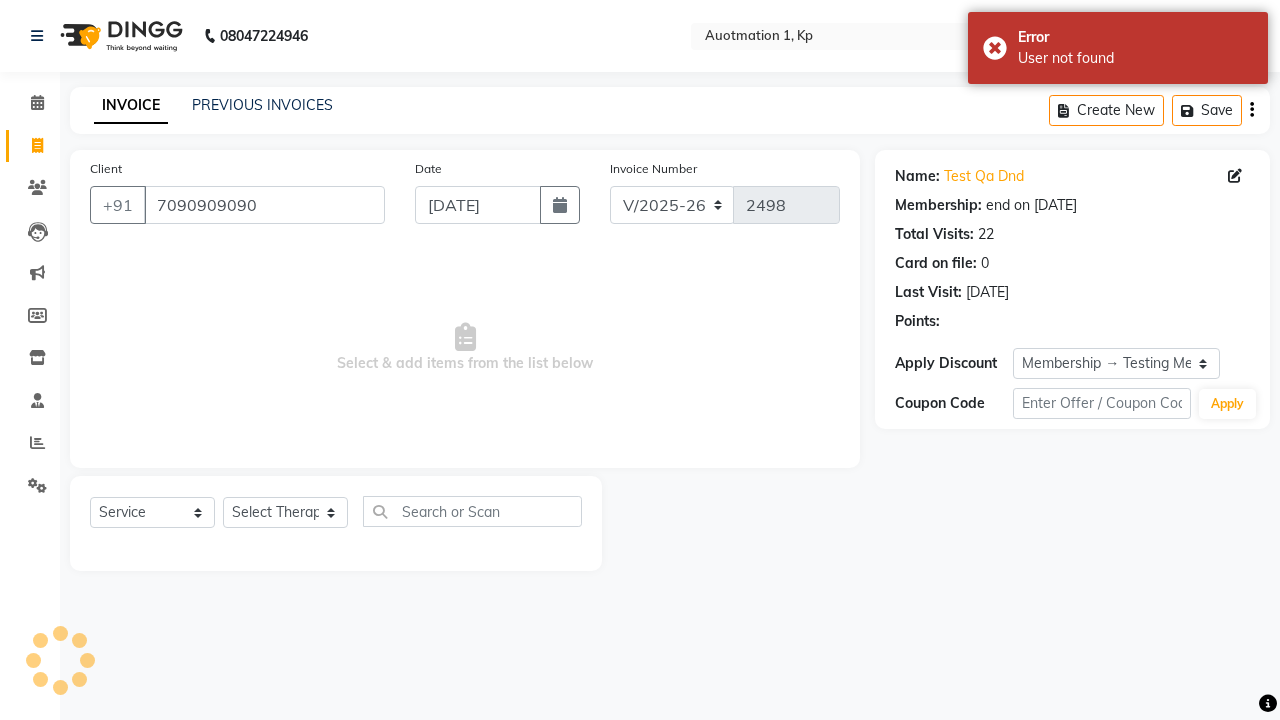 select on "0:" 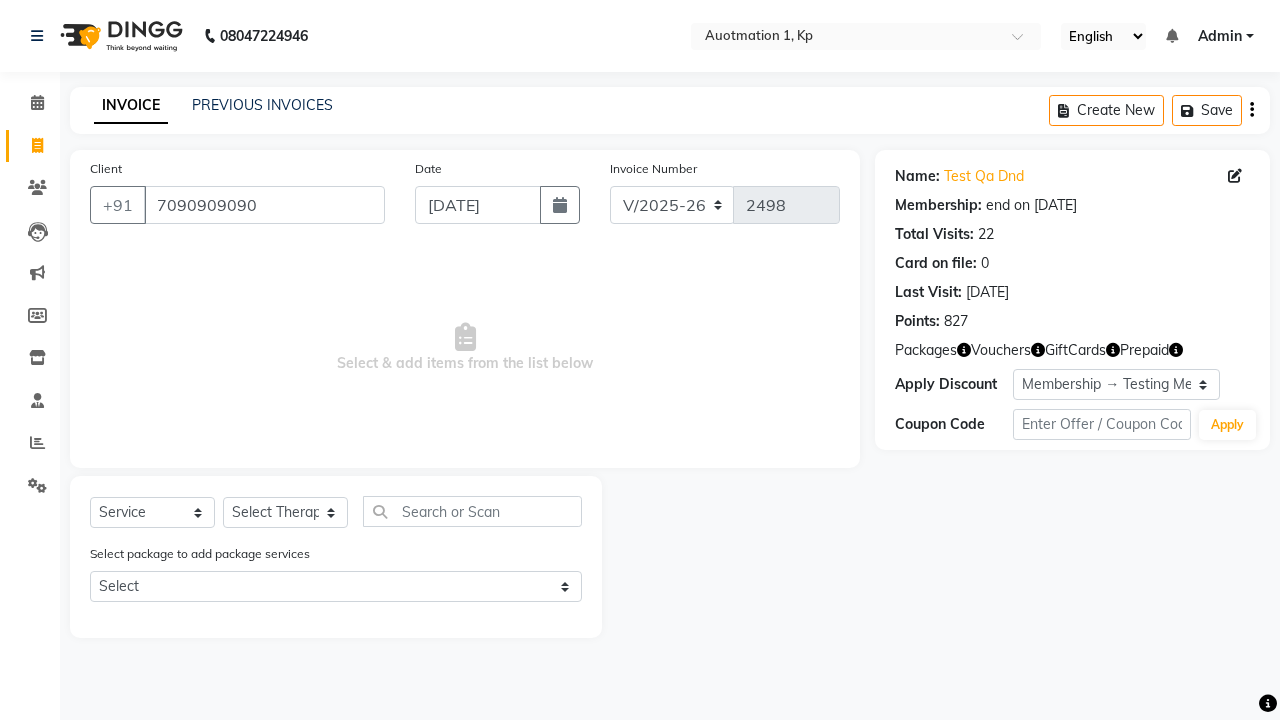 select on "package" 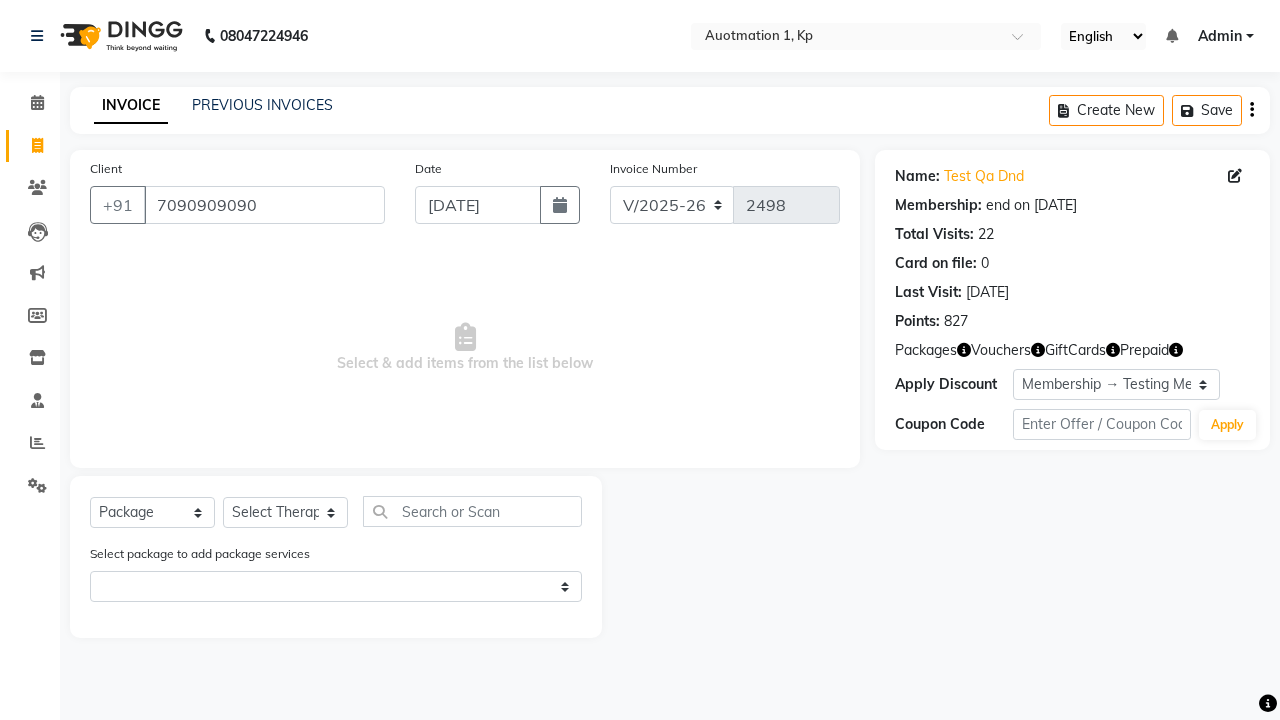 select on "5421" 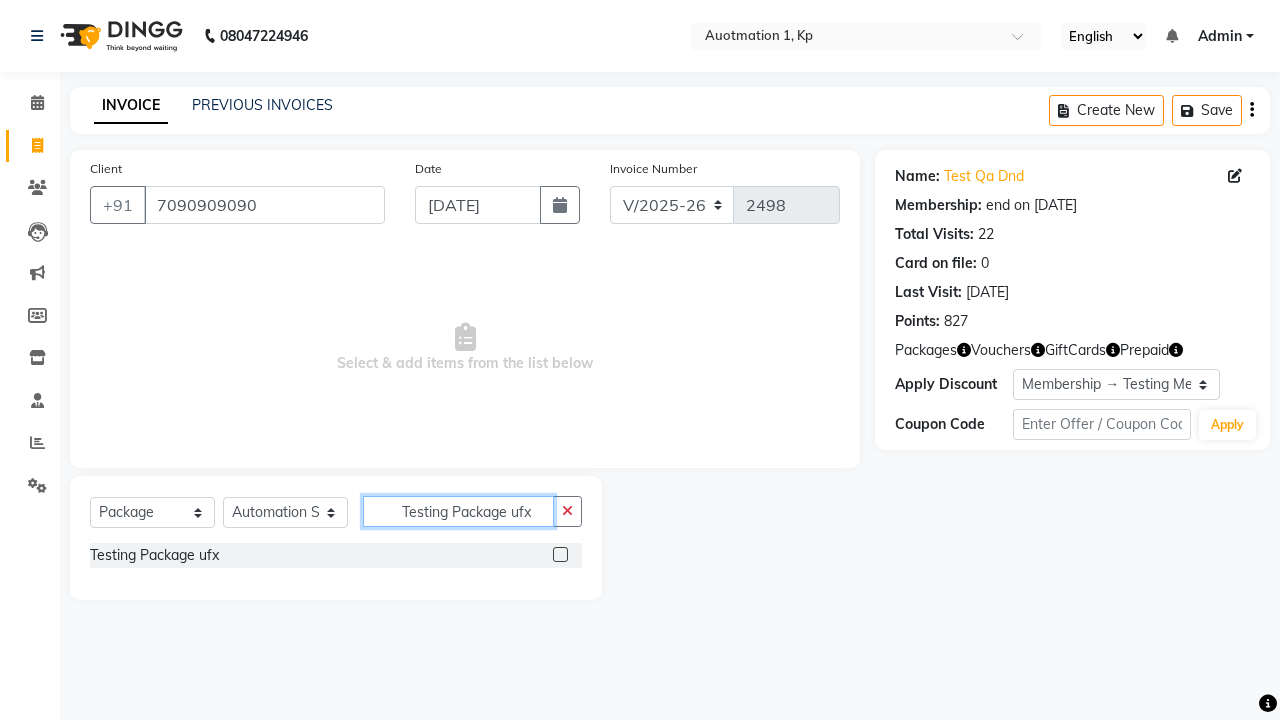 type on "Testing Package ufx" 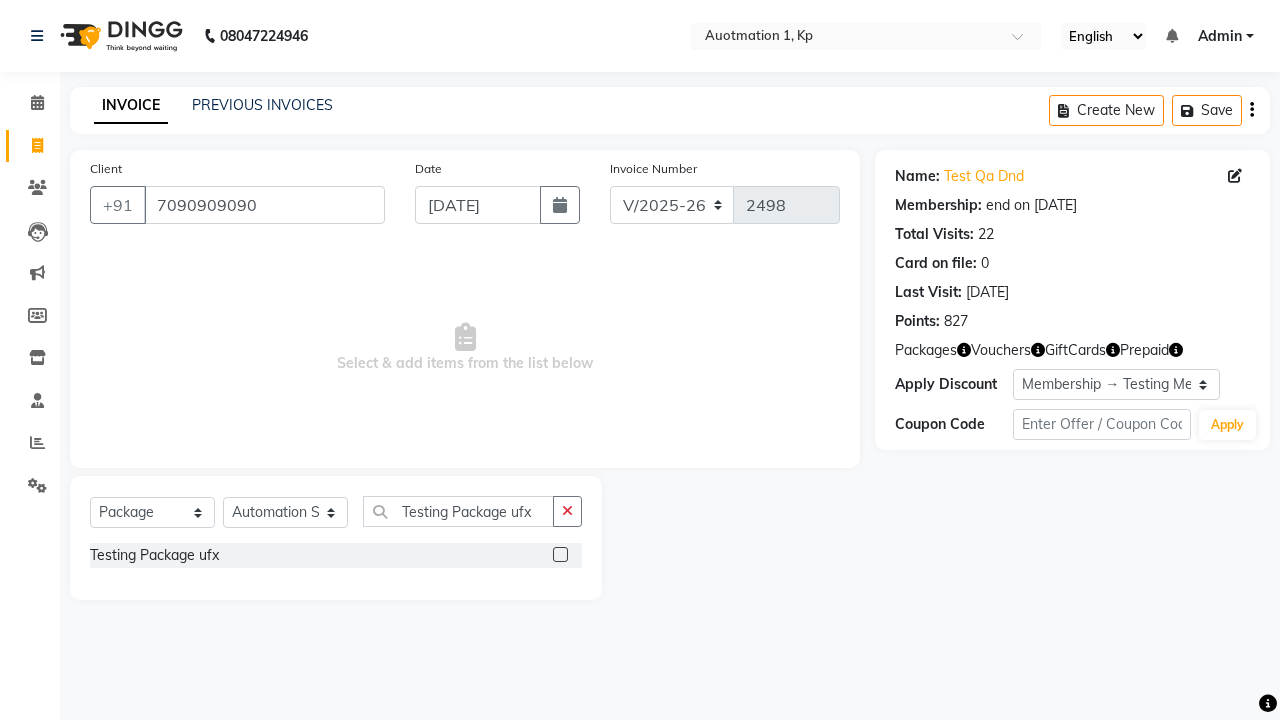 click 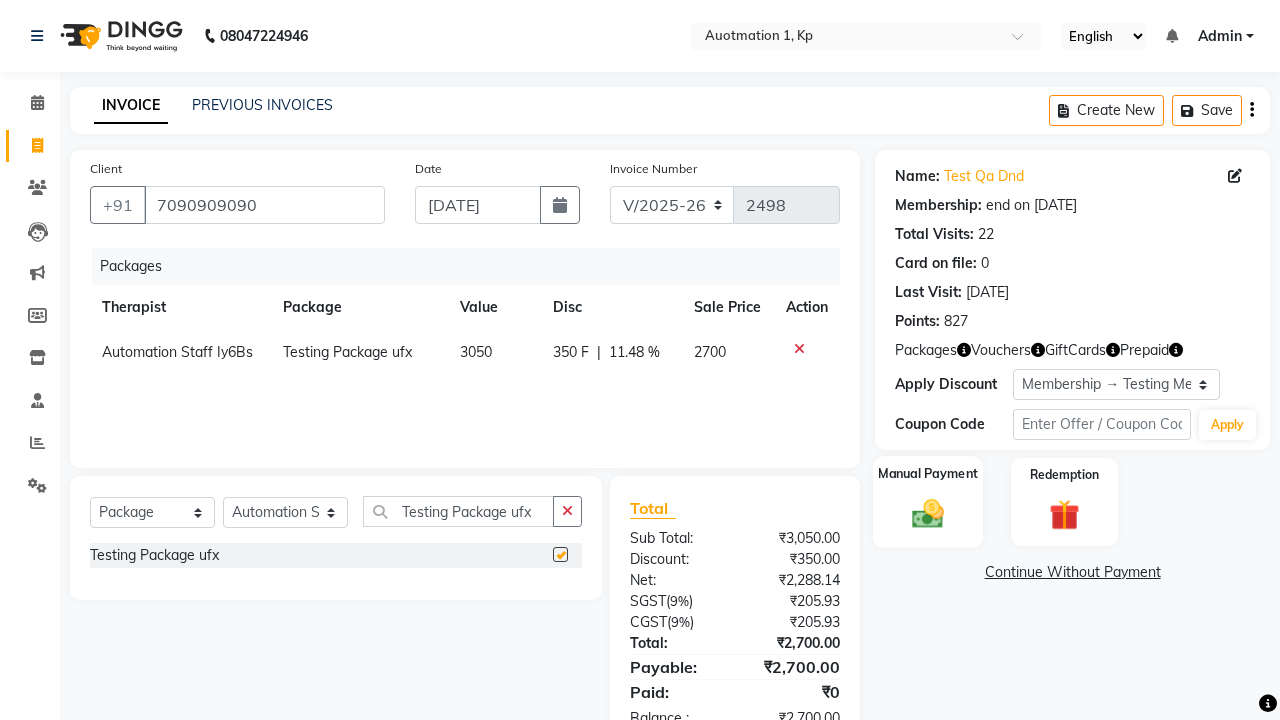 click 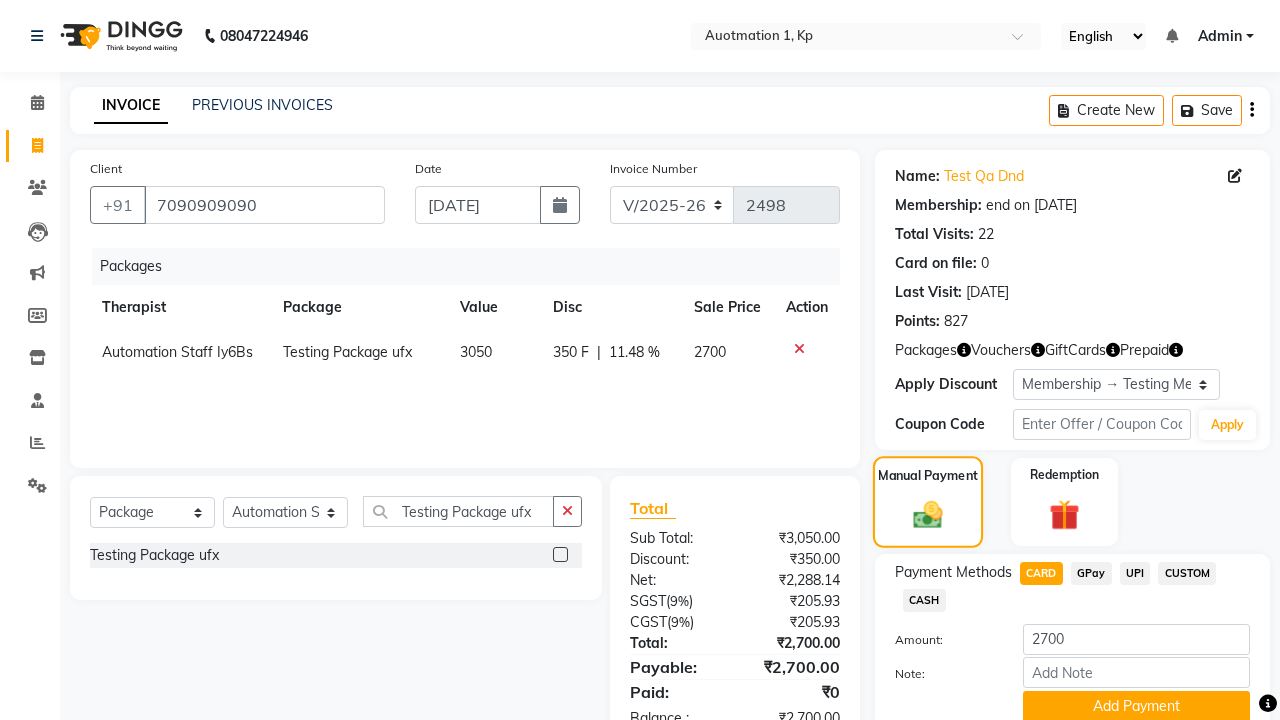 checkbox on "false" 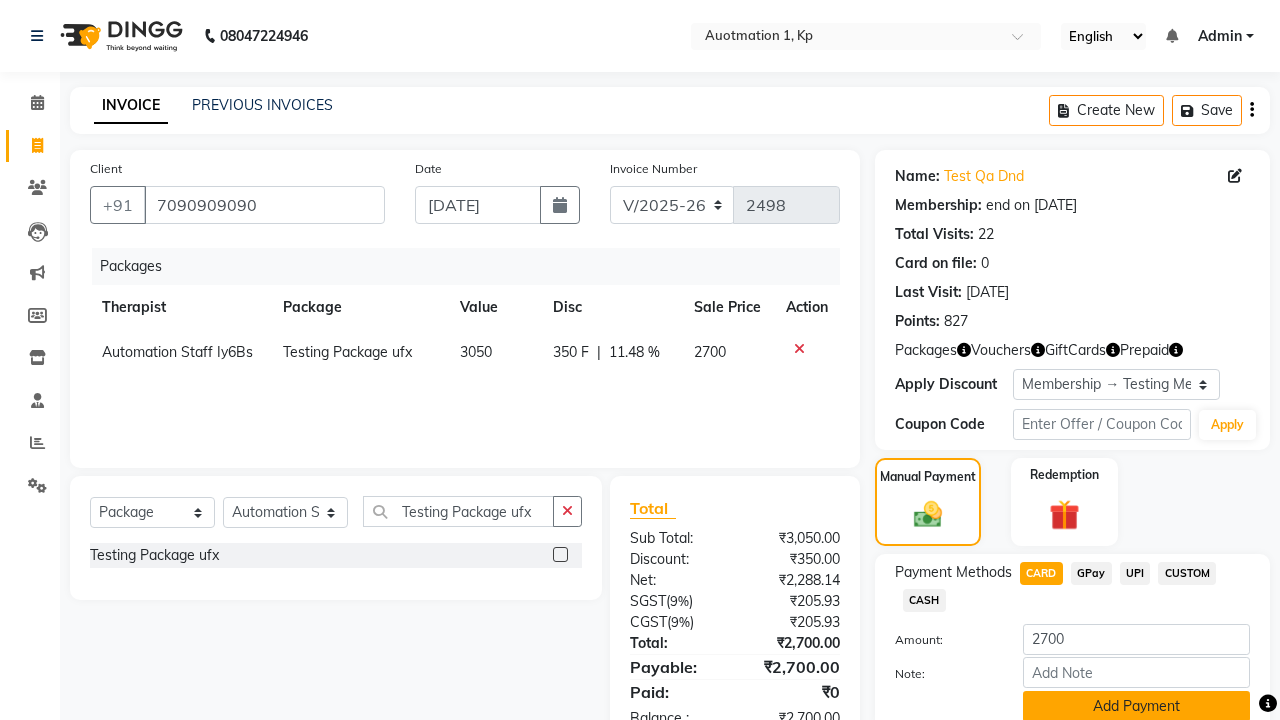 click on "Add Payment" 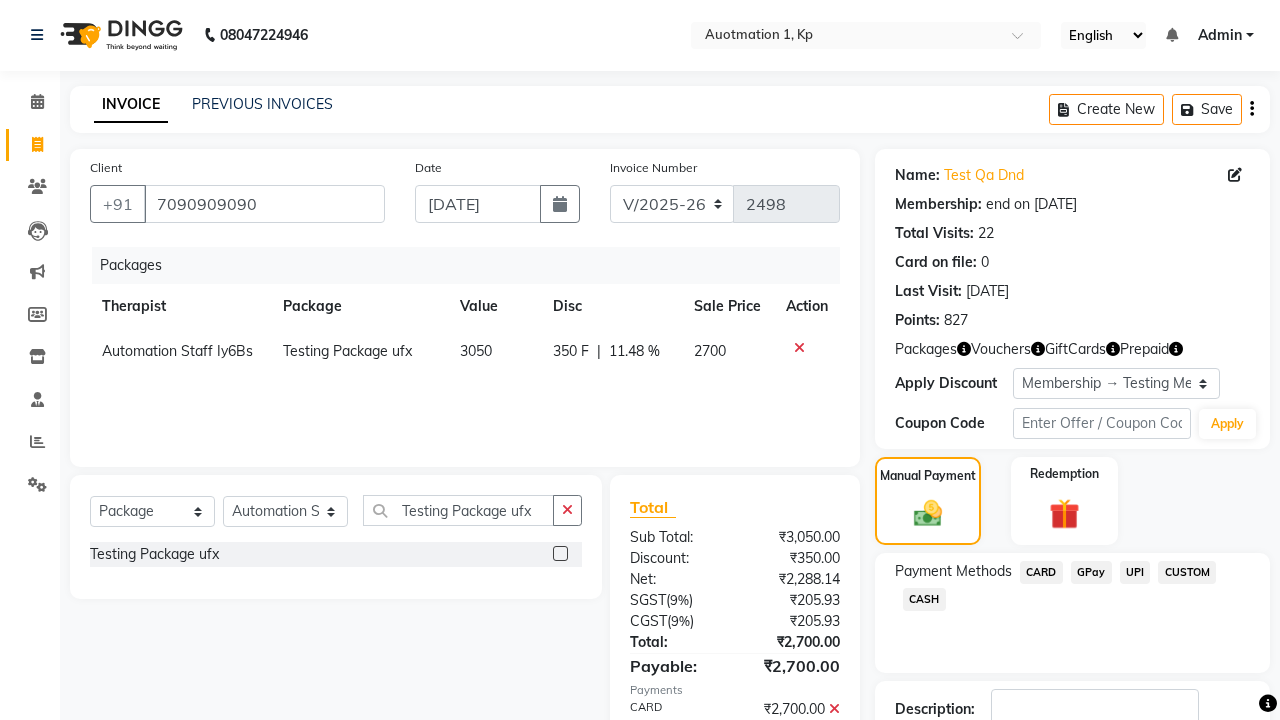 scroll, scrollTop: 138, scrollLeft: 0, axis: vertical 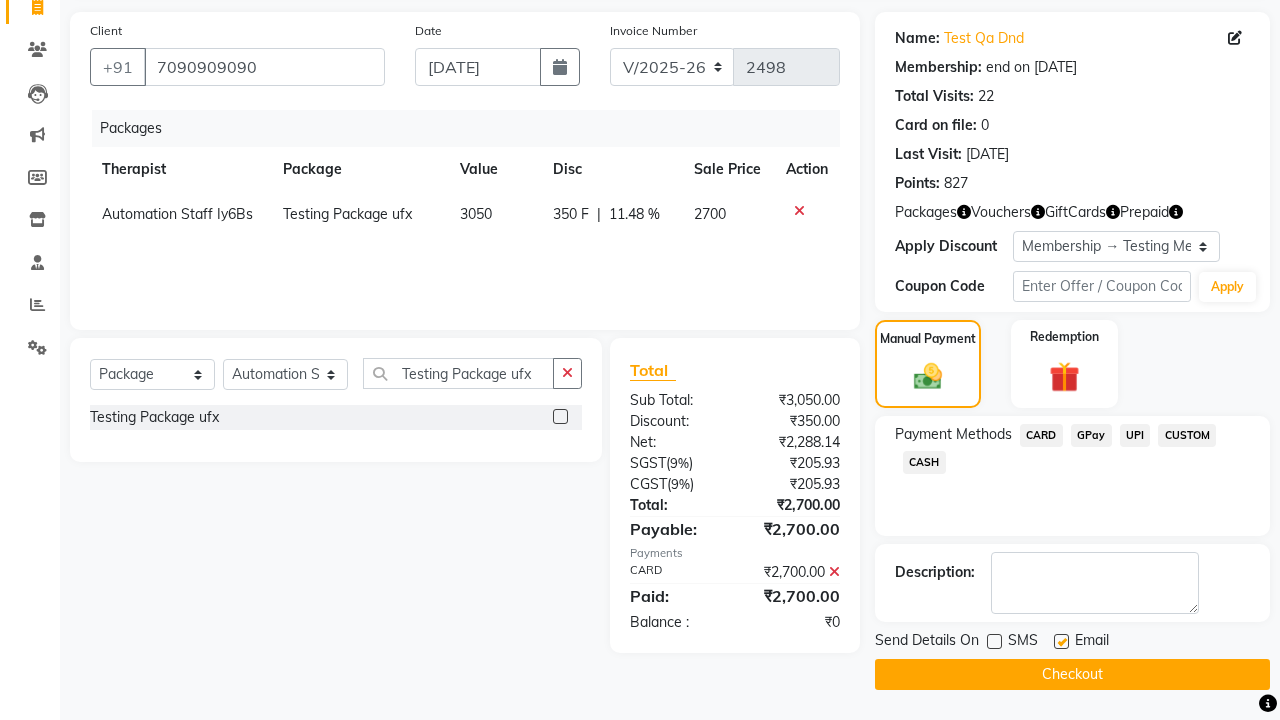 click 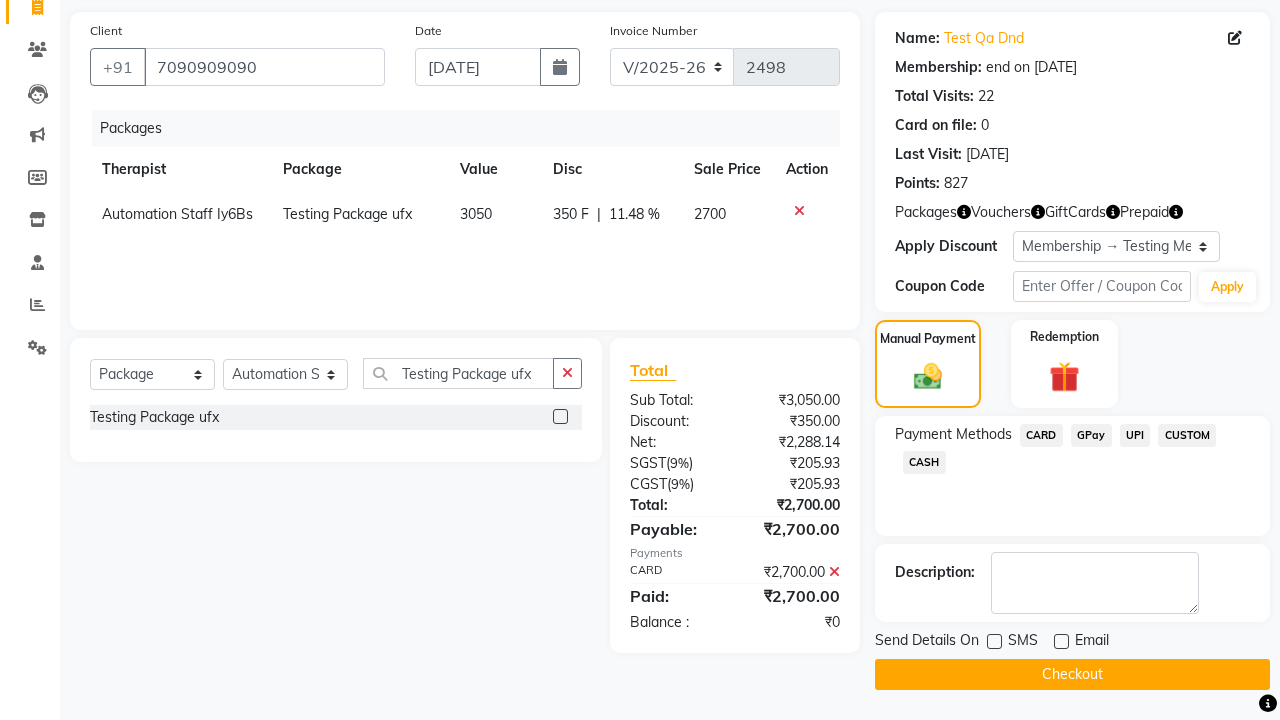 click on "Checkout" 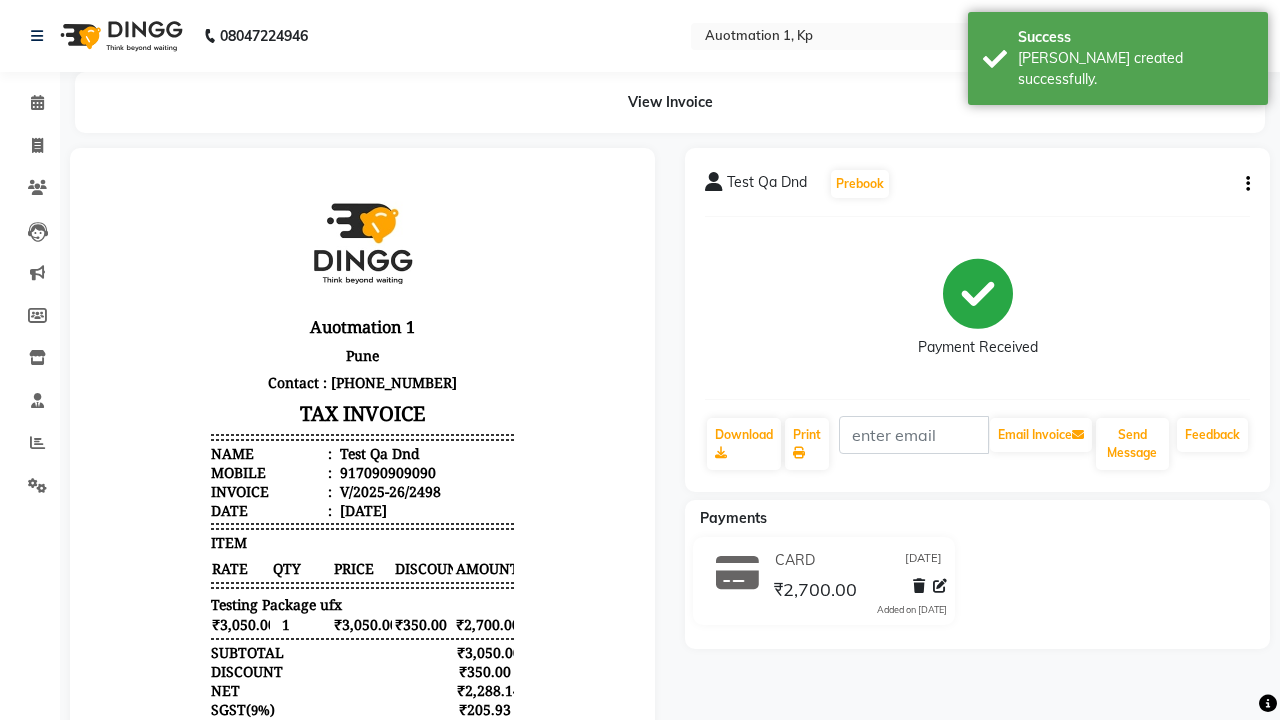 scroll, scrollTop: 0, scrollLeft: 0, axis: both 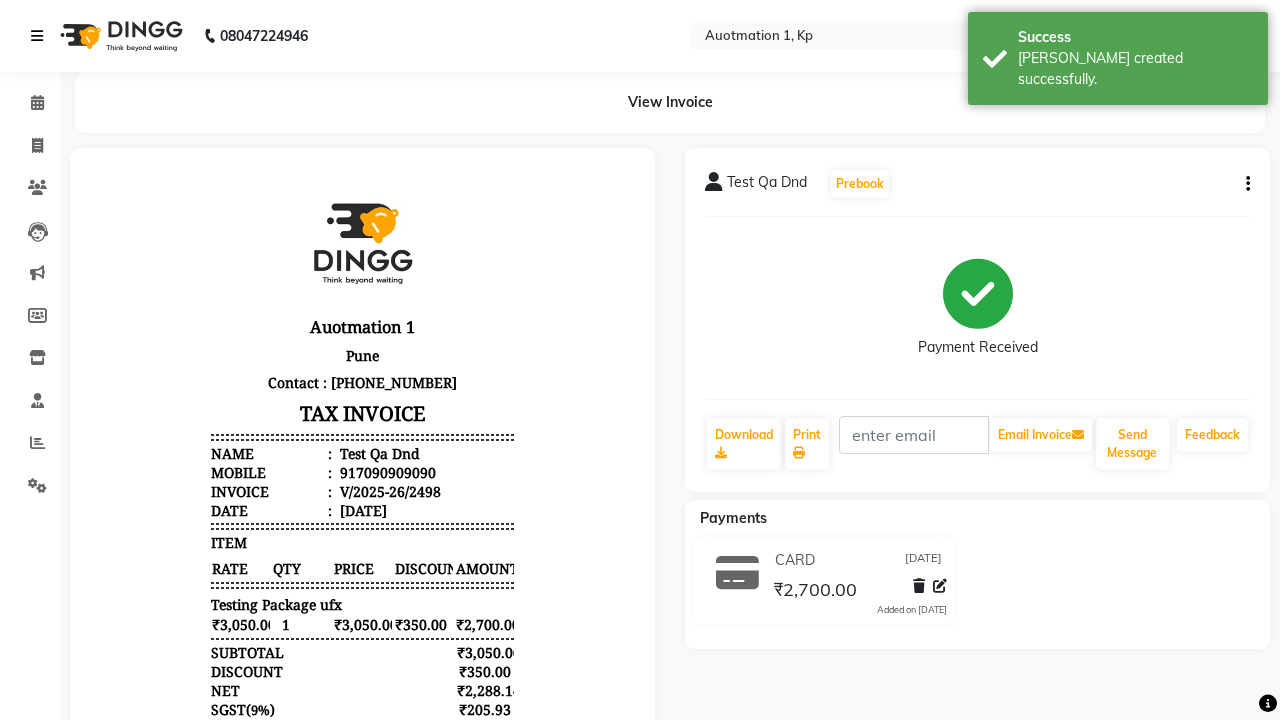 click on "[PERSON_NAME] created successfully." at bounding box center (1135, 69) 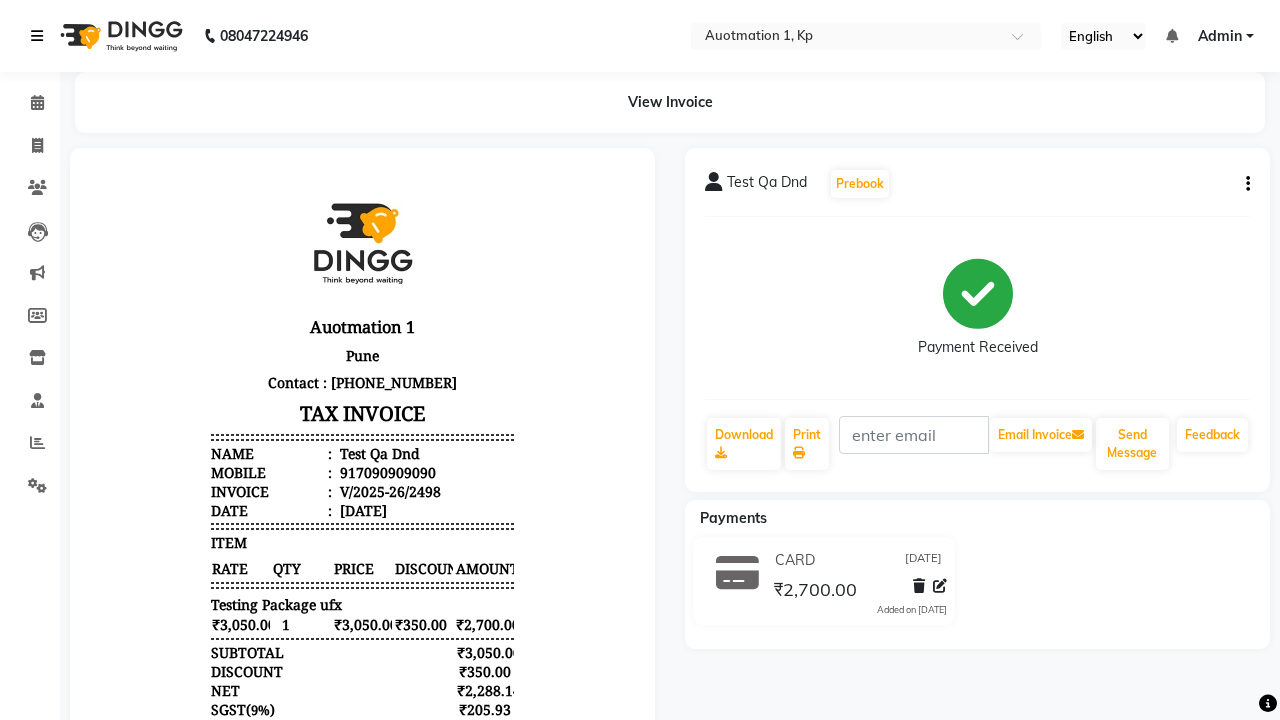 click at bounding box center (37, 36) 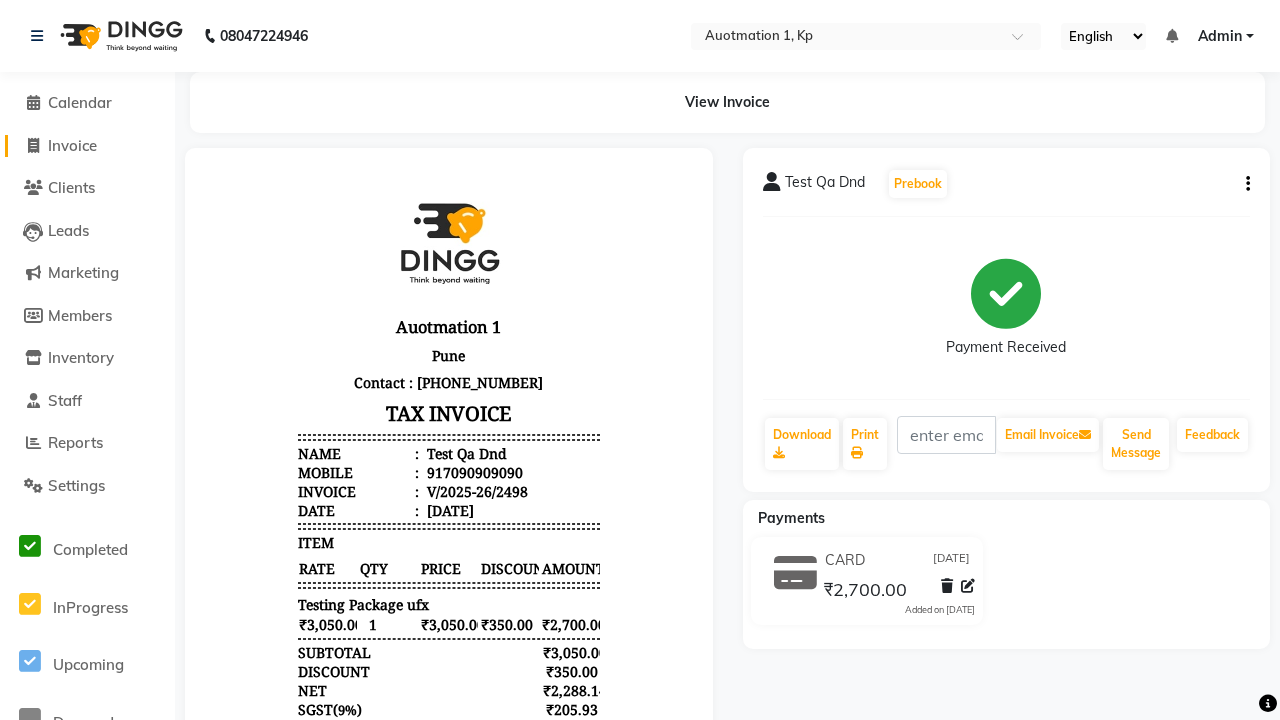 click on "Invoice" 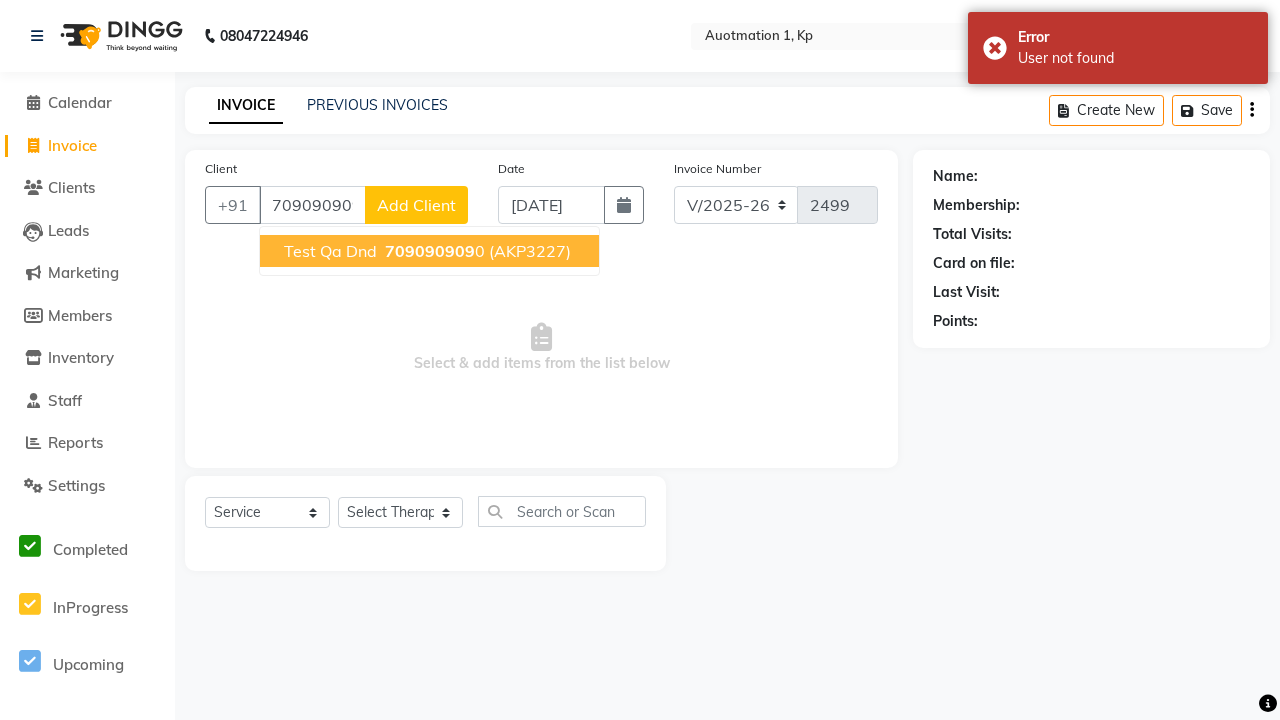 click on "709090909" at bounding box center (430, 251) 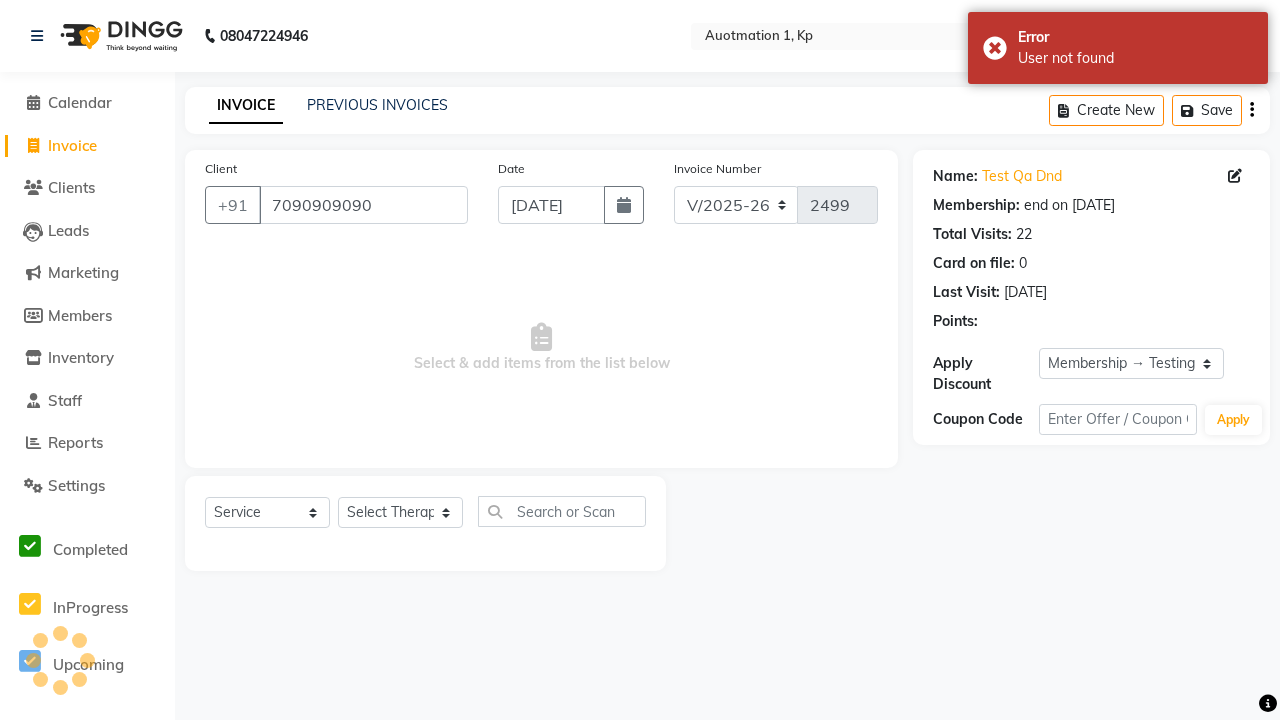 select on "0:" 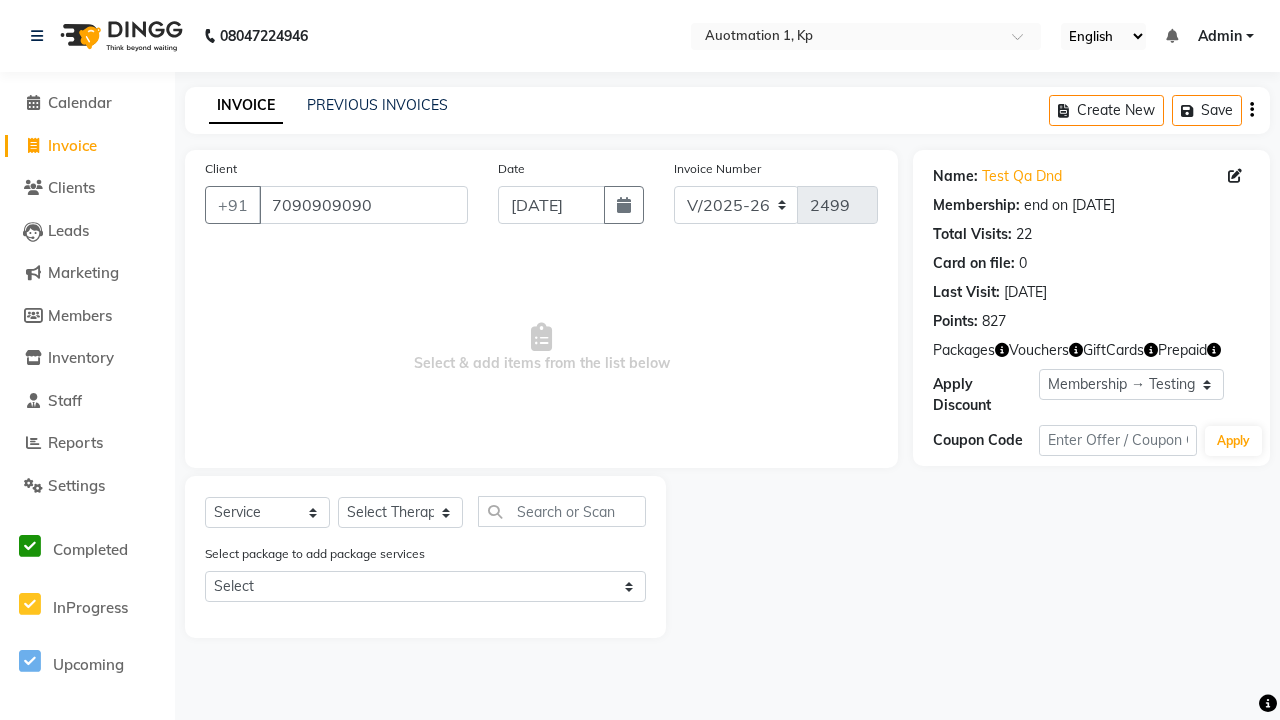 select on "5421" 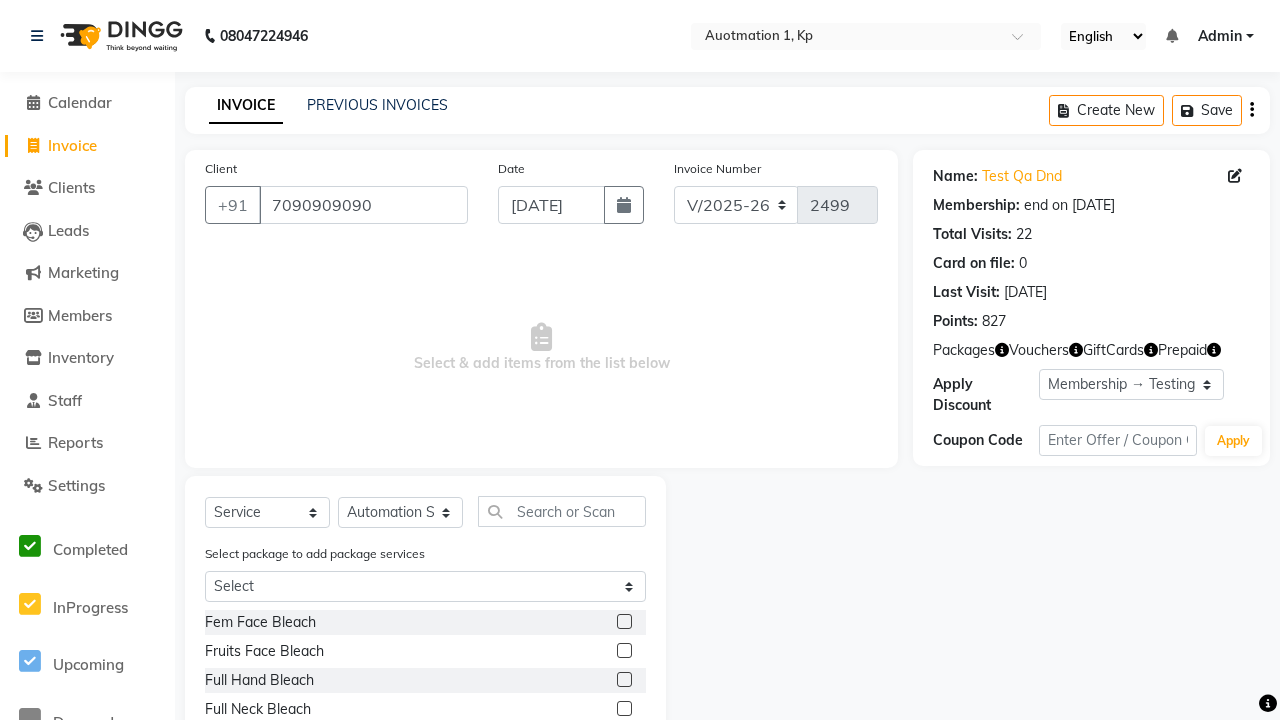 click 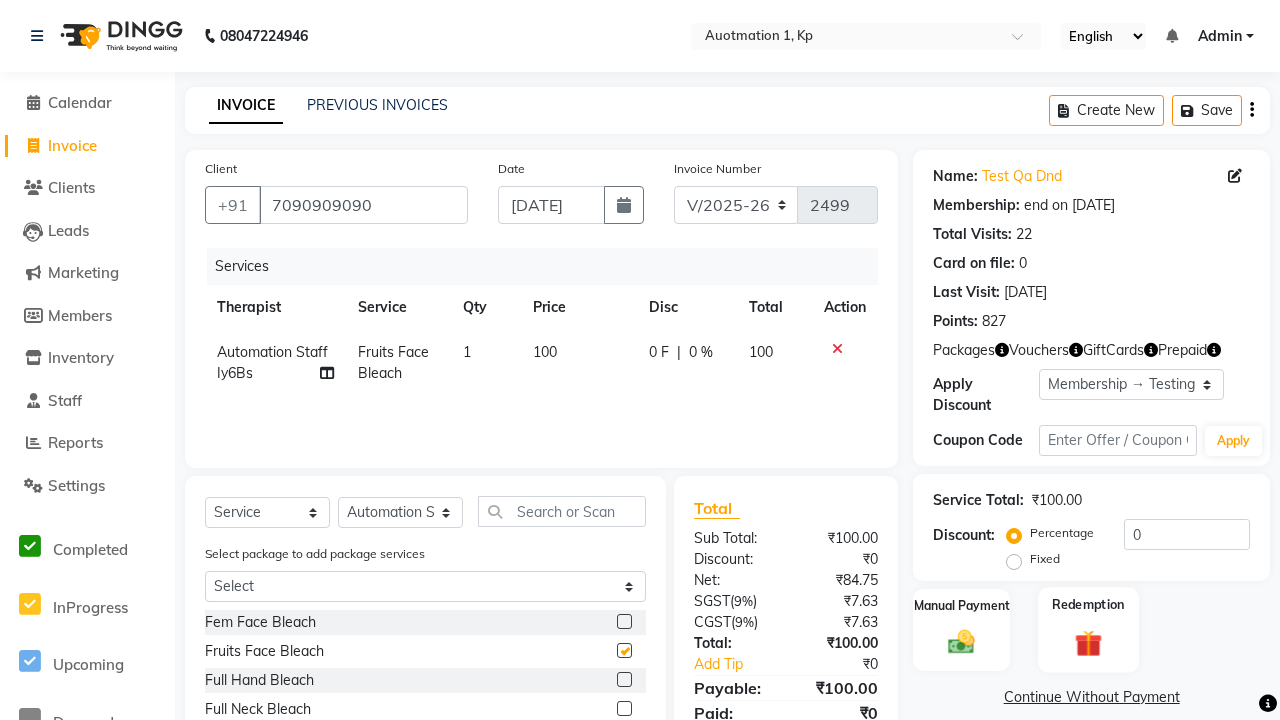 click 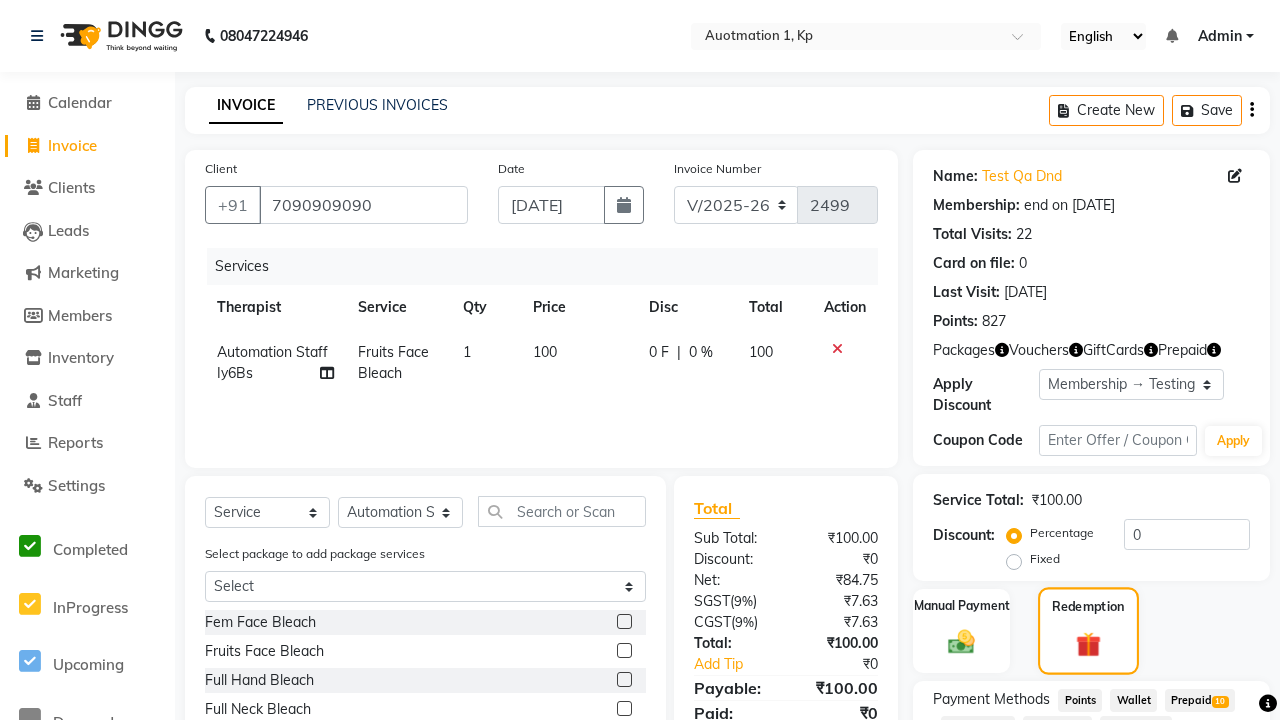 checkbox on "false" 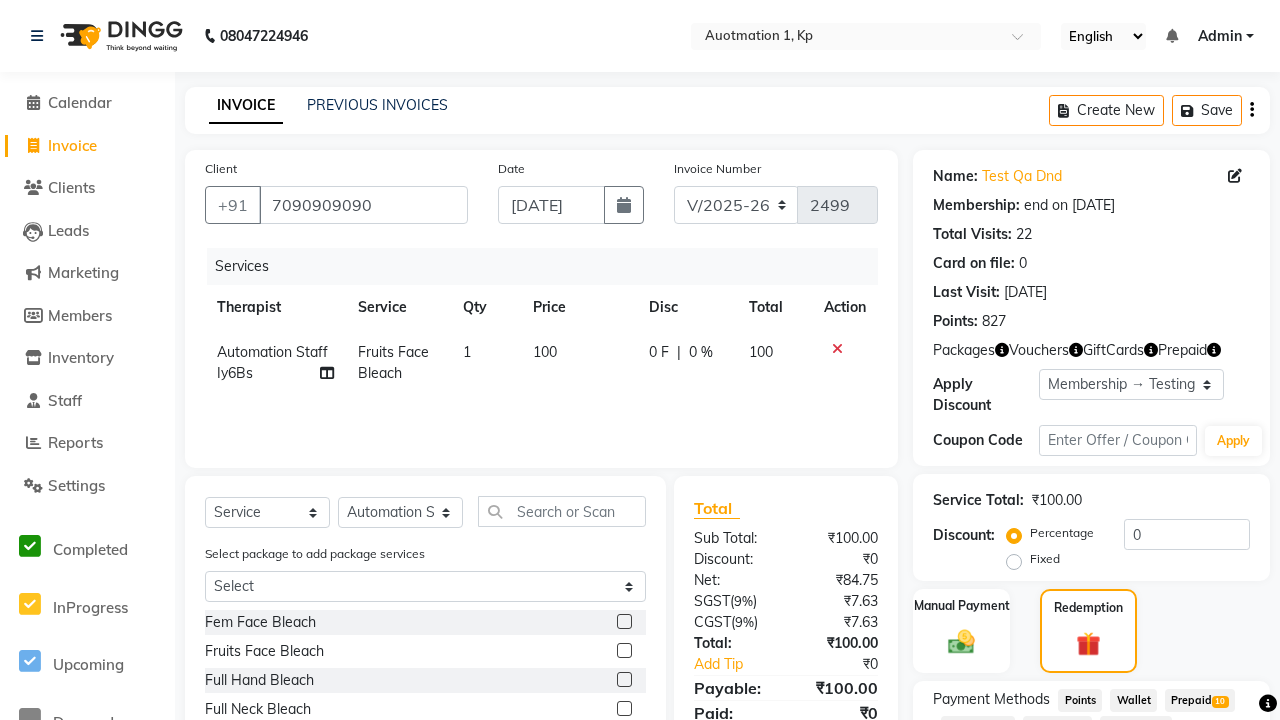 click on "Package  43" 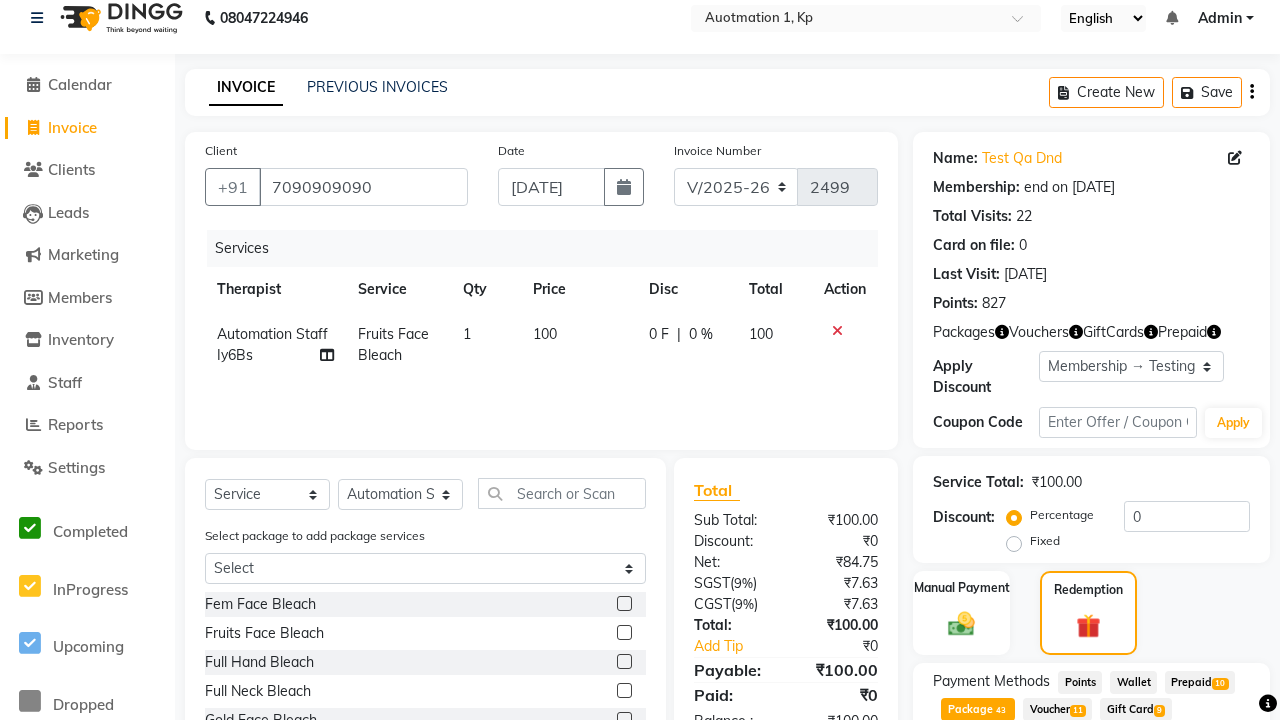 click on "Apply" at bounding box center (1197, 790) 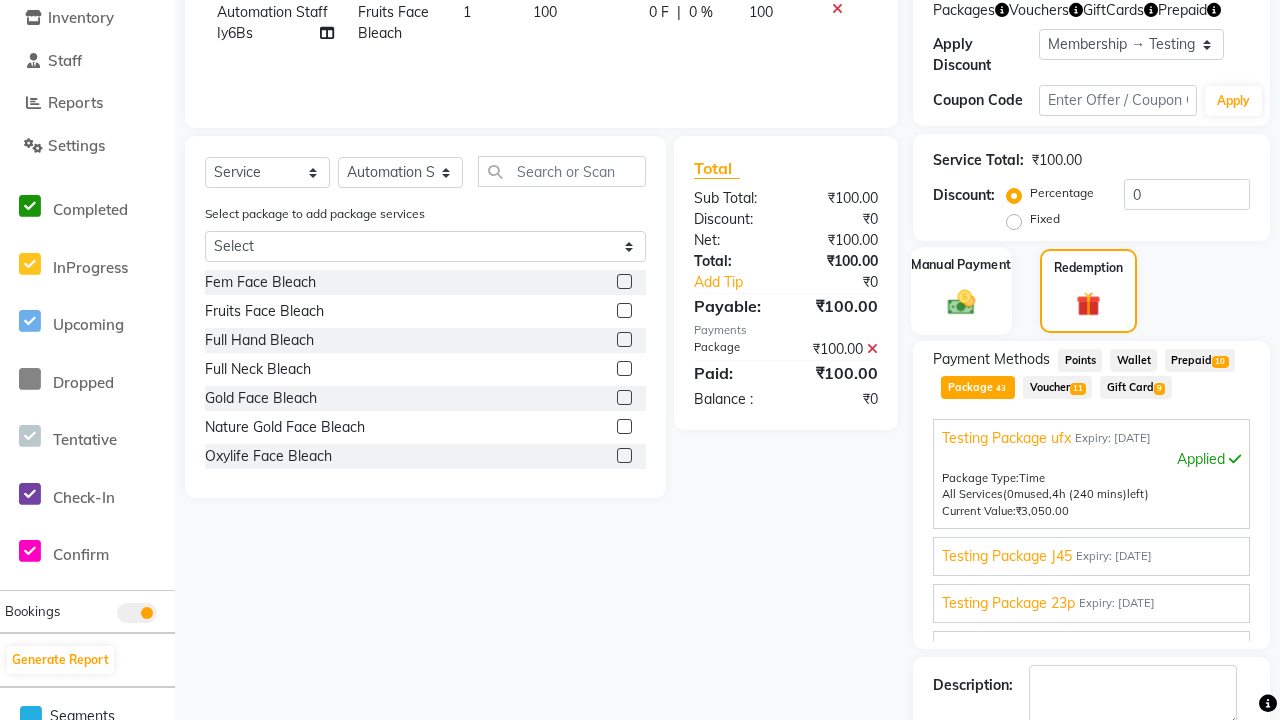 click 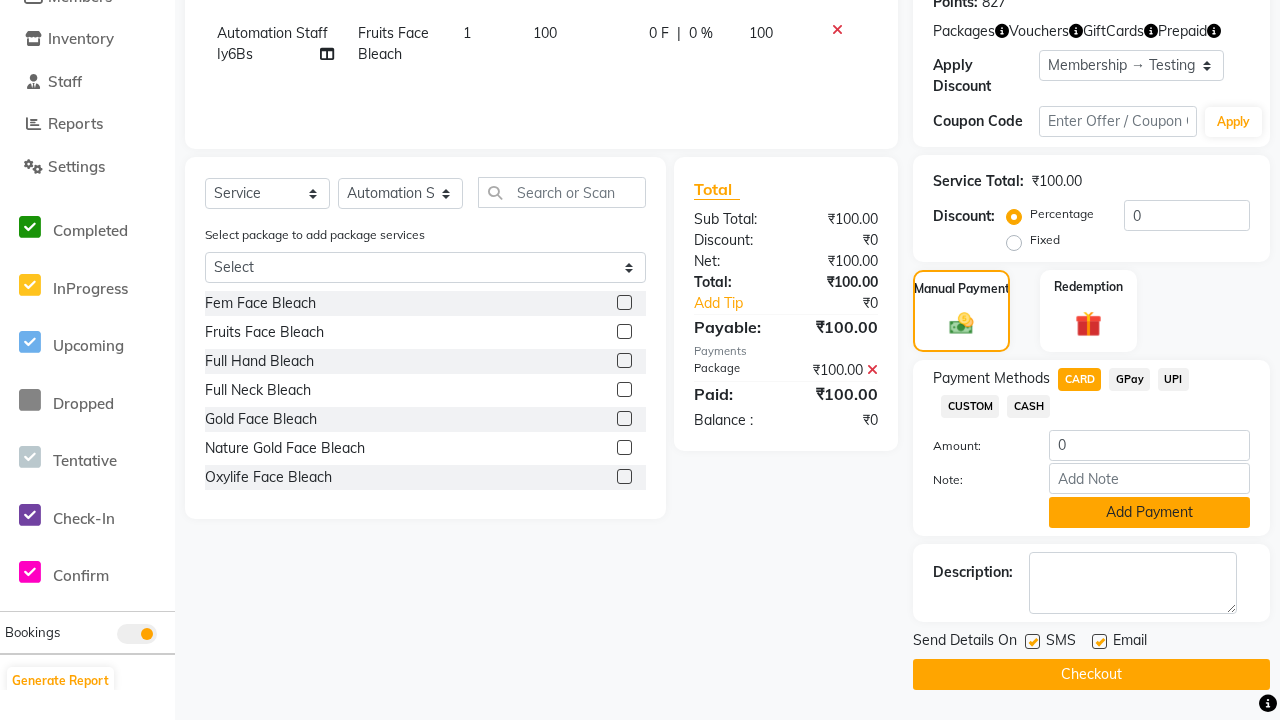 click on "Add Payment" 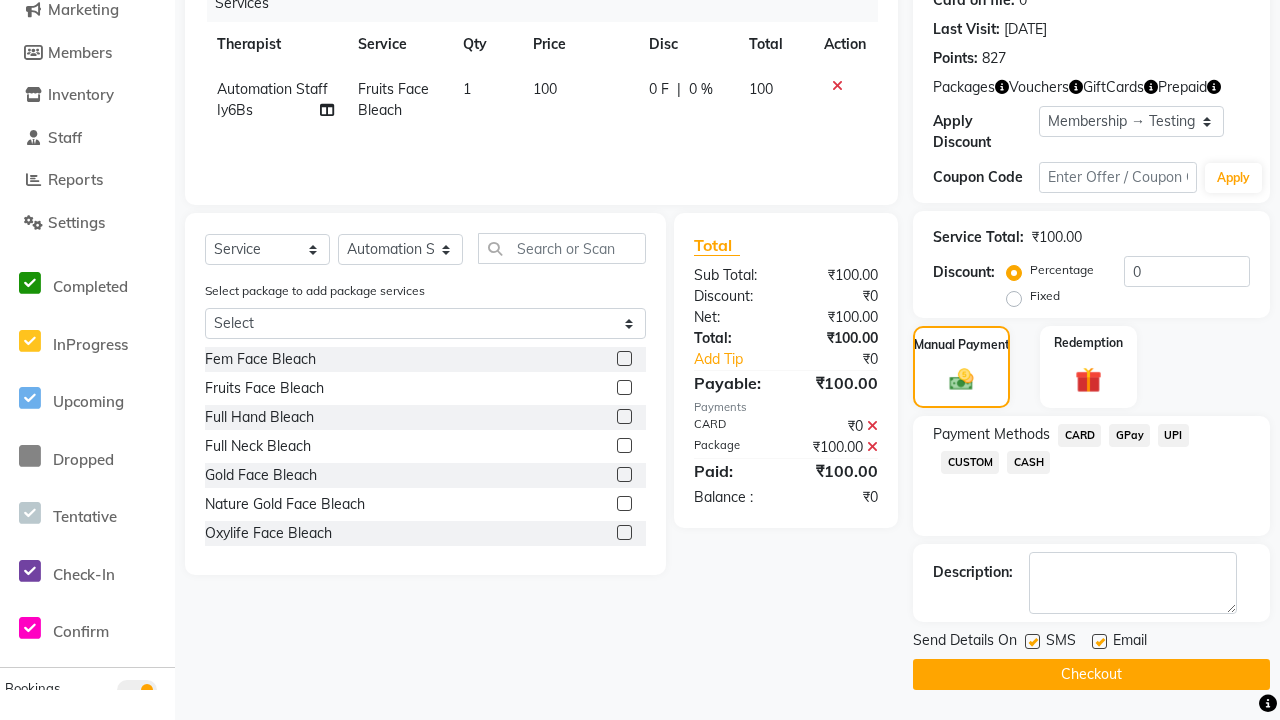 click 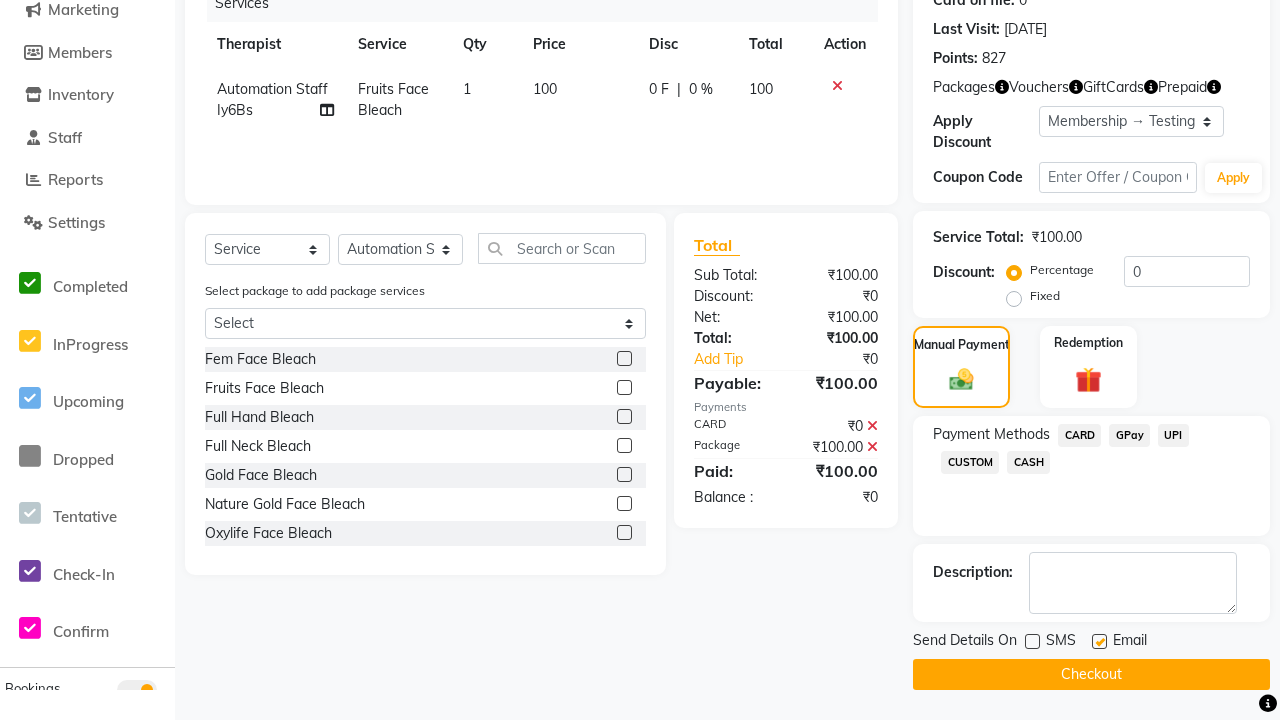 click 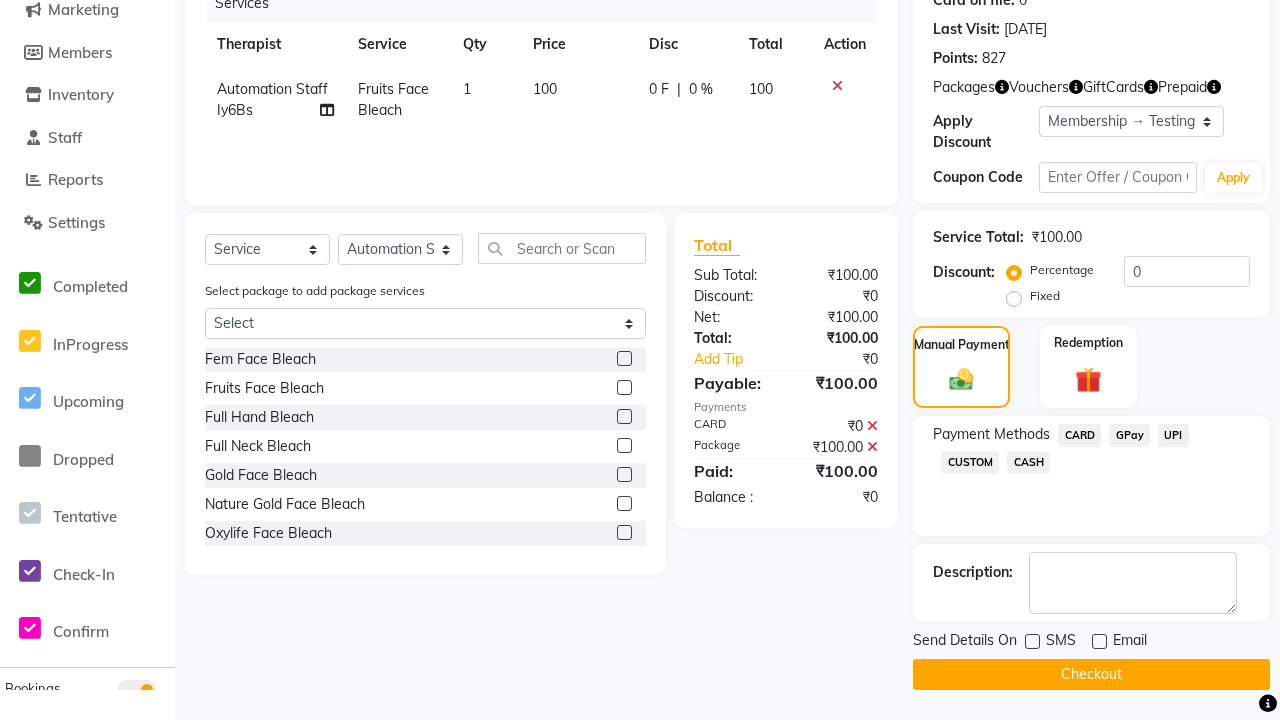 click on "Checkout" 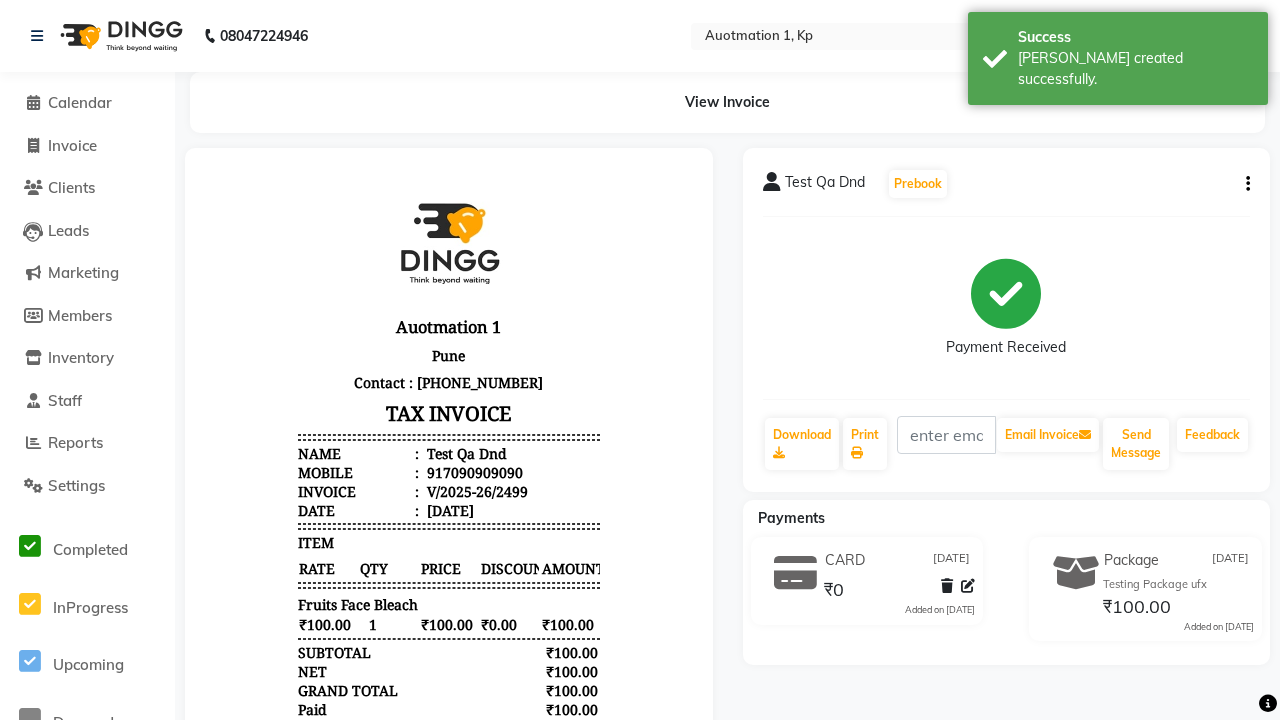 scroll, scrollTop: 0, scrollLeft: 0, axis: both 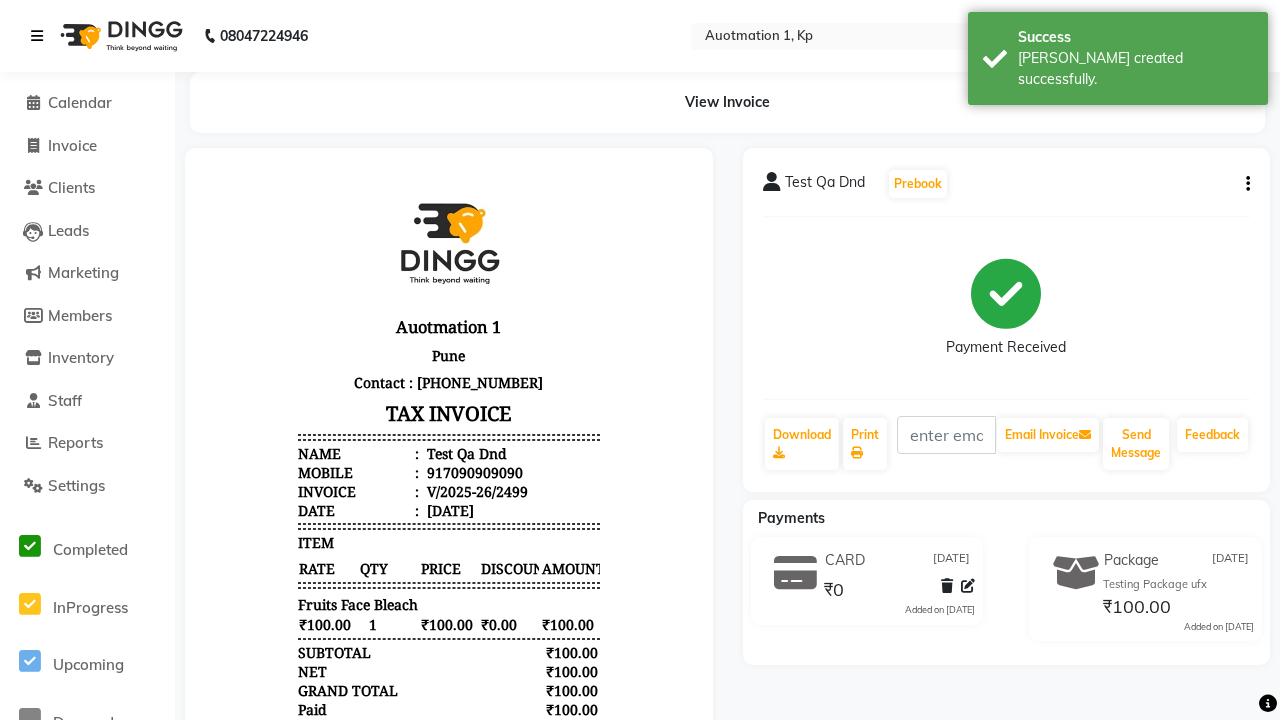 click on "[PERSON_NAME] created successfully." at bounding box center [1135, 69] 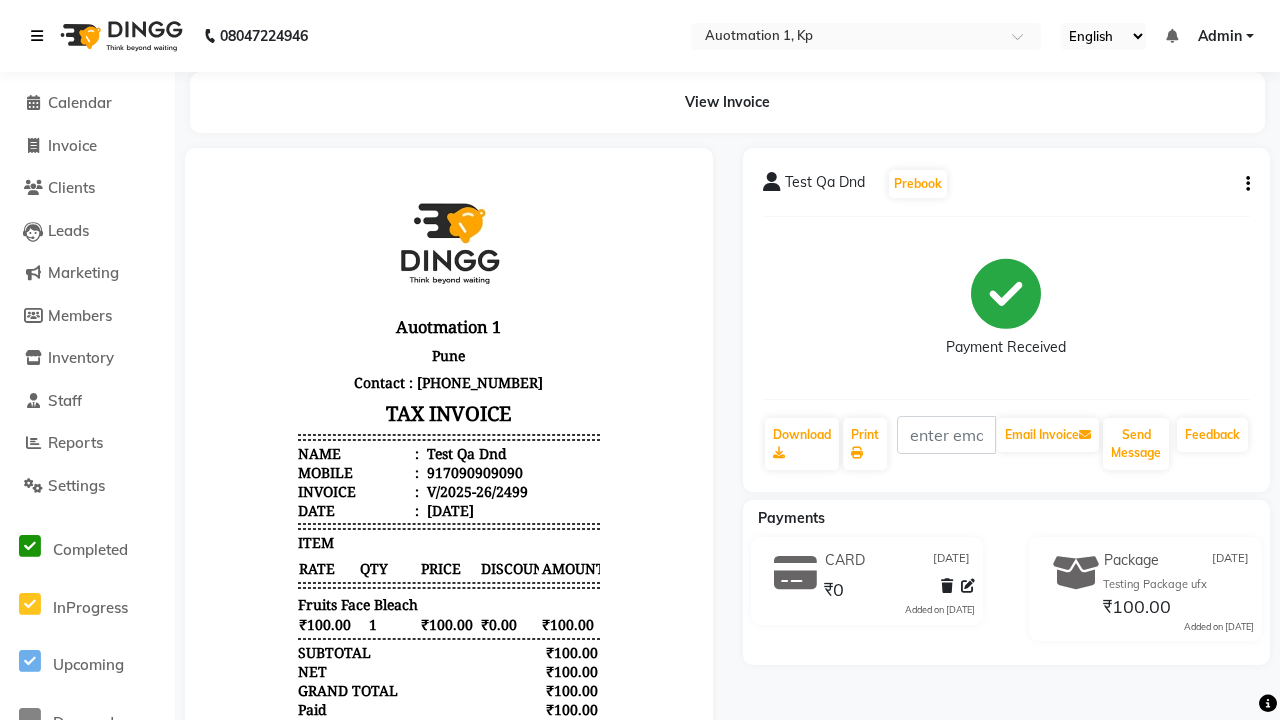 click at bounding box center (37, 36) 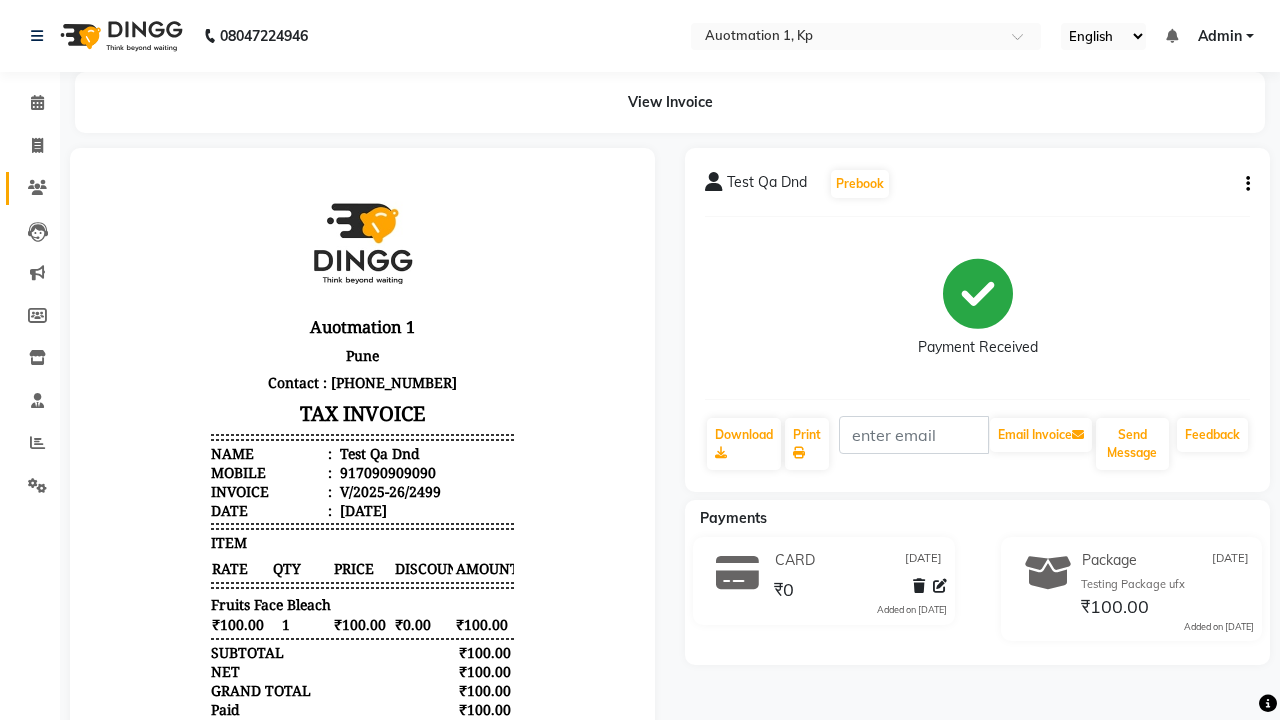 click 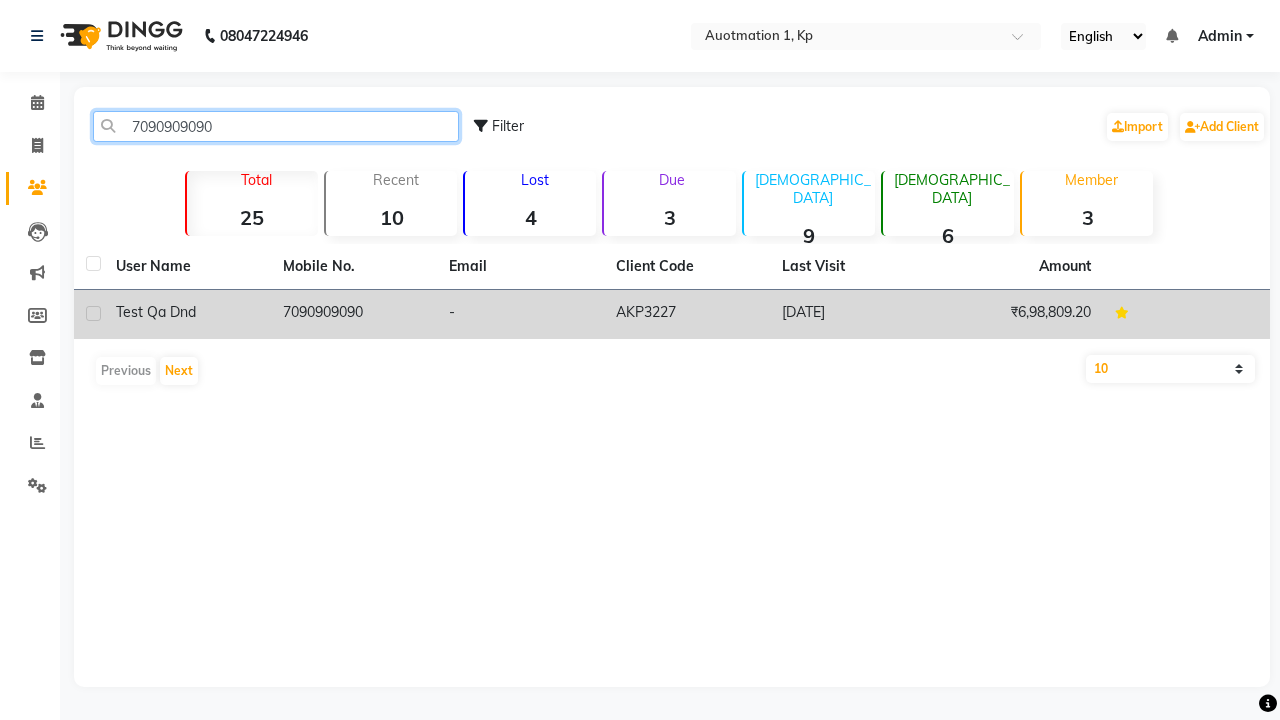 type on "7090909090" 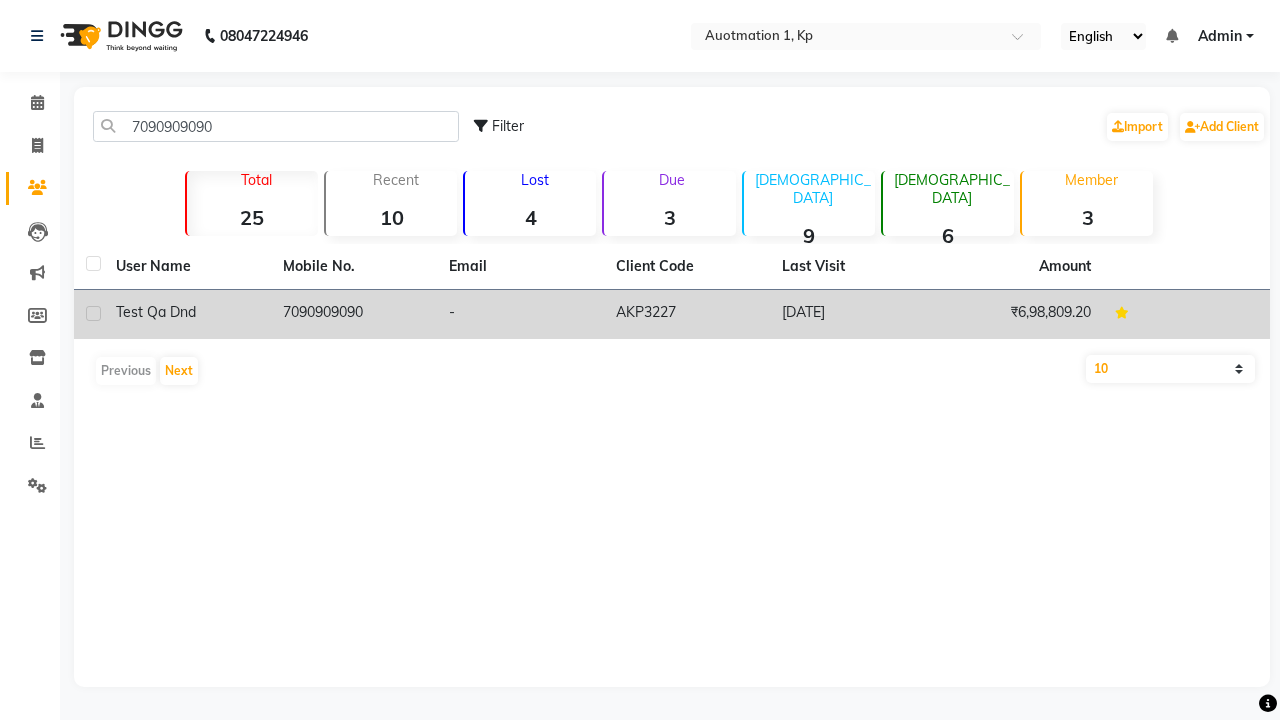 click on "7090909090" 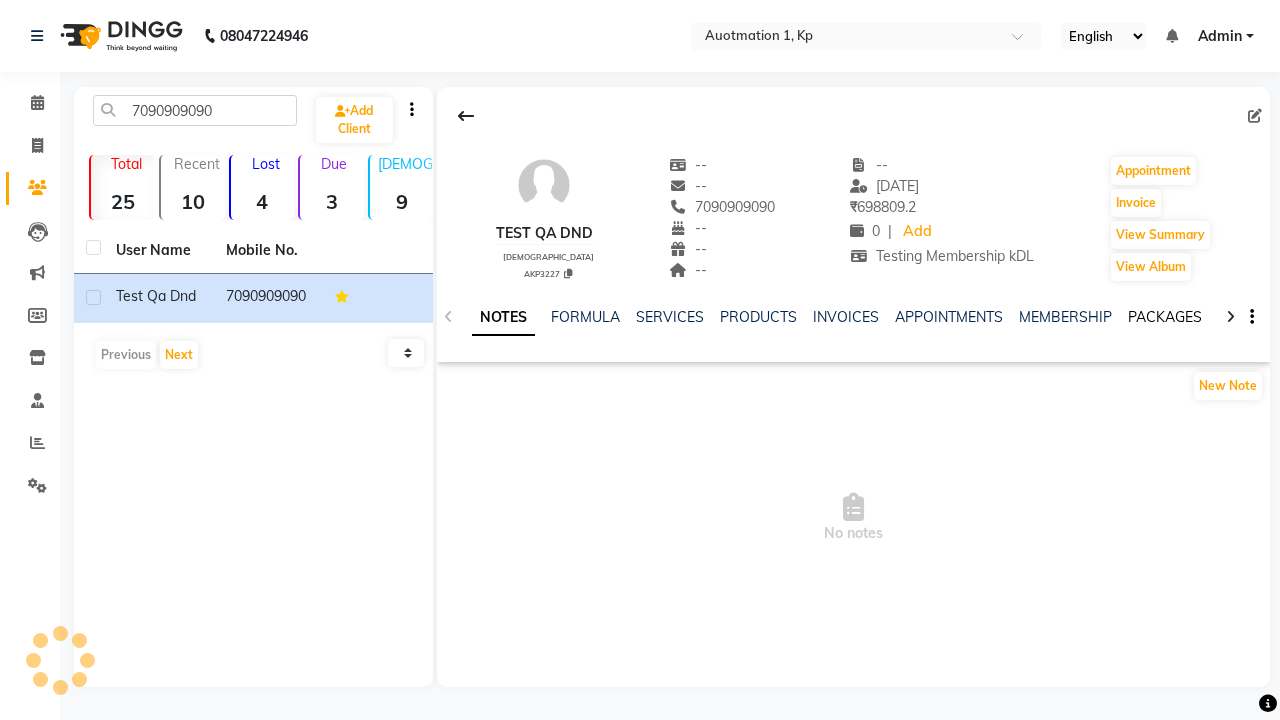 click on "PACKAGES" 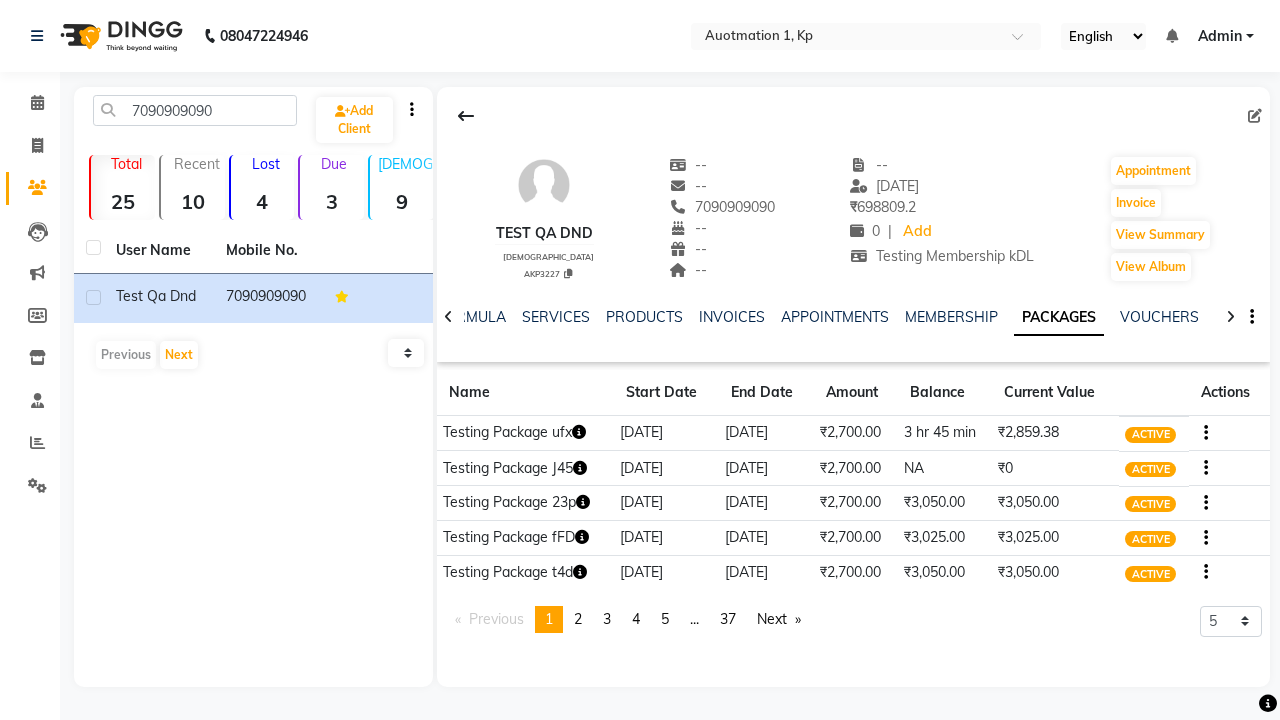 click 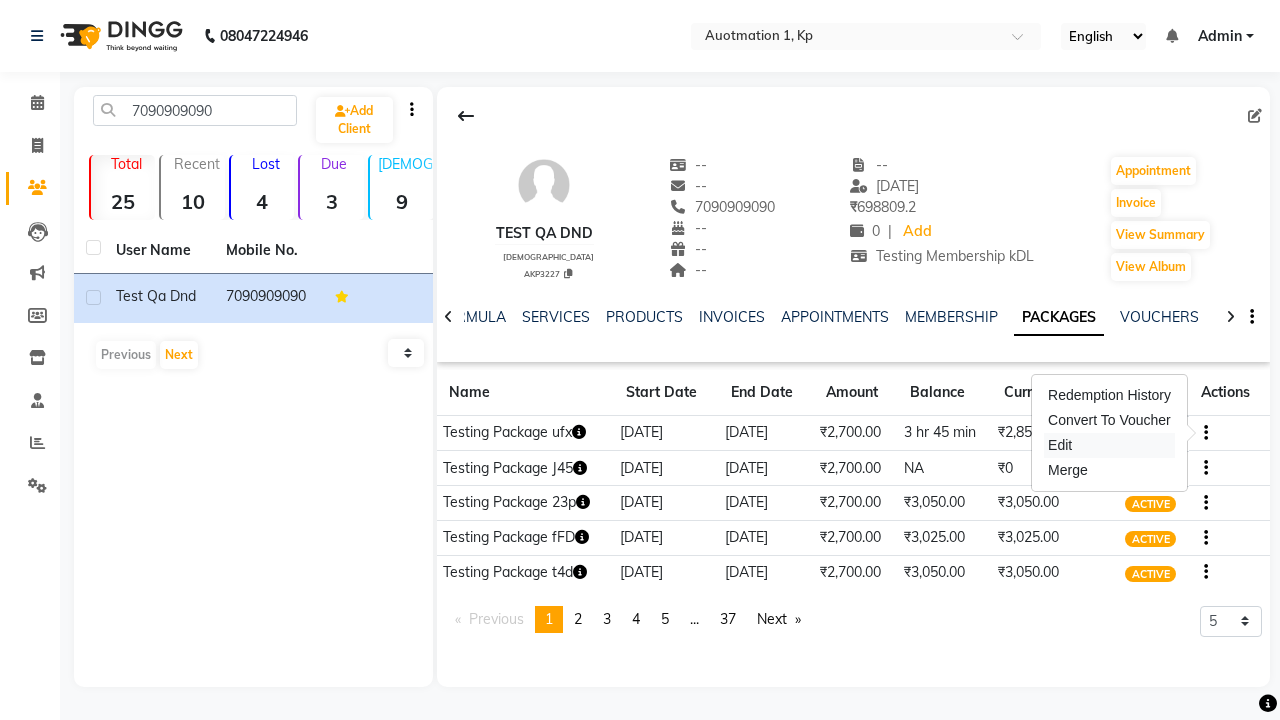 click on "Edit" at bounding box center (1109, 445) 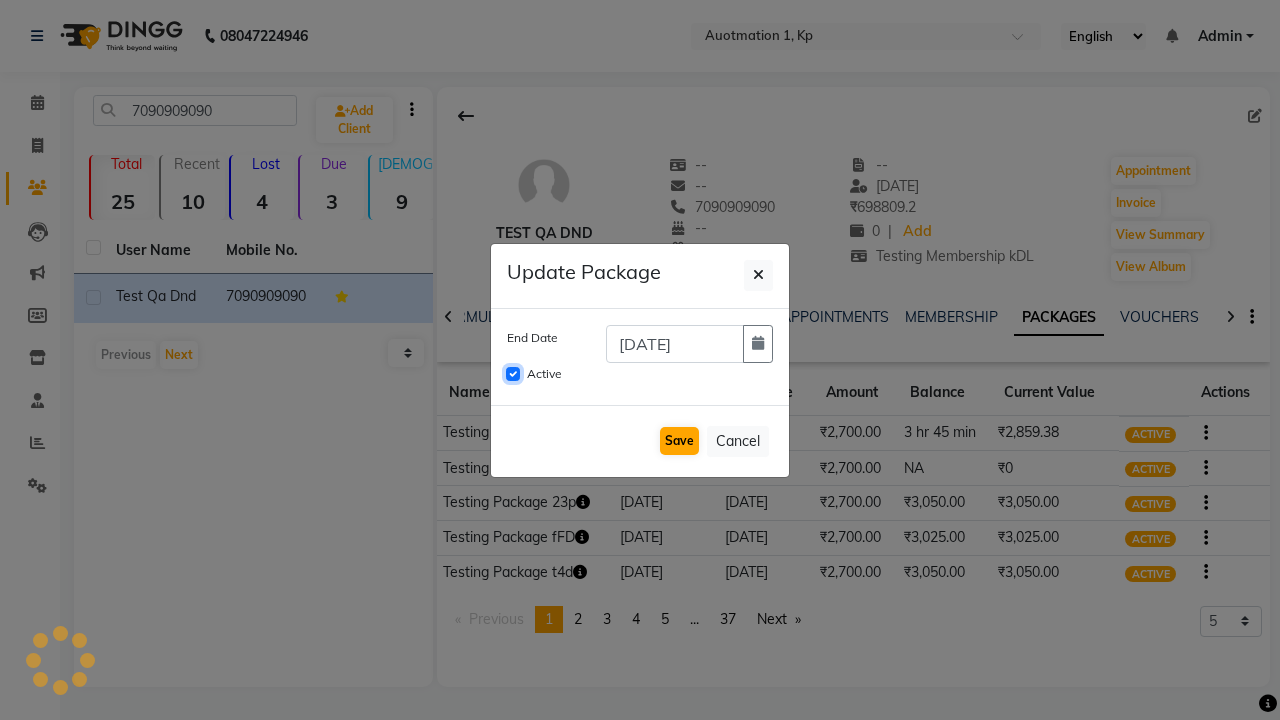 click on "Active" at bounding box center [513, 374] 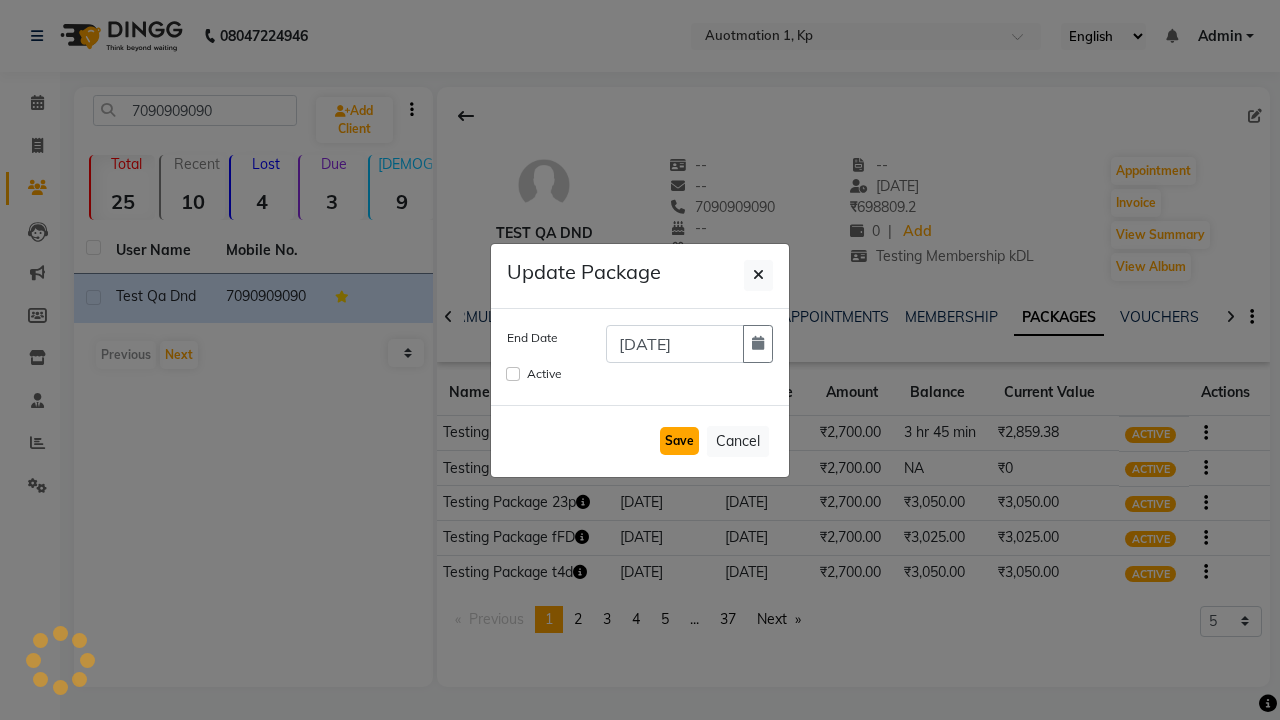 click on "Save" 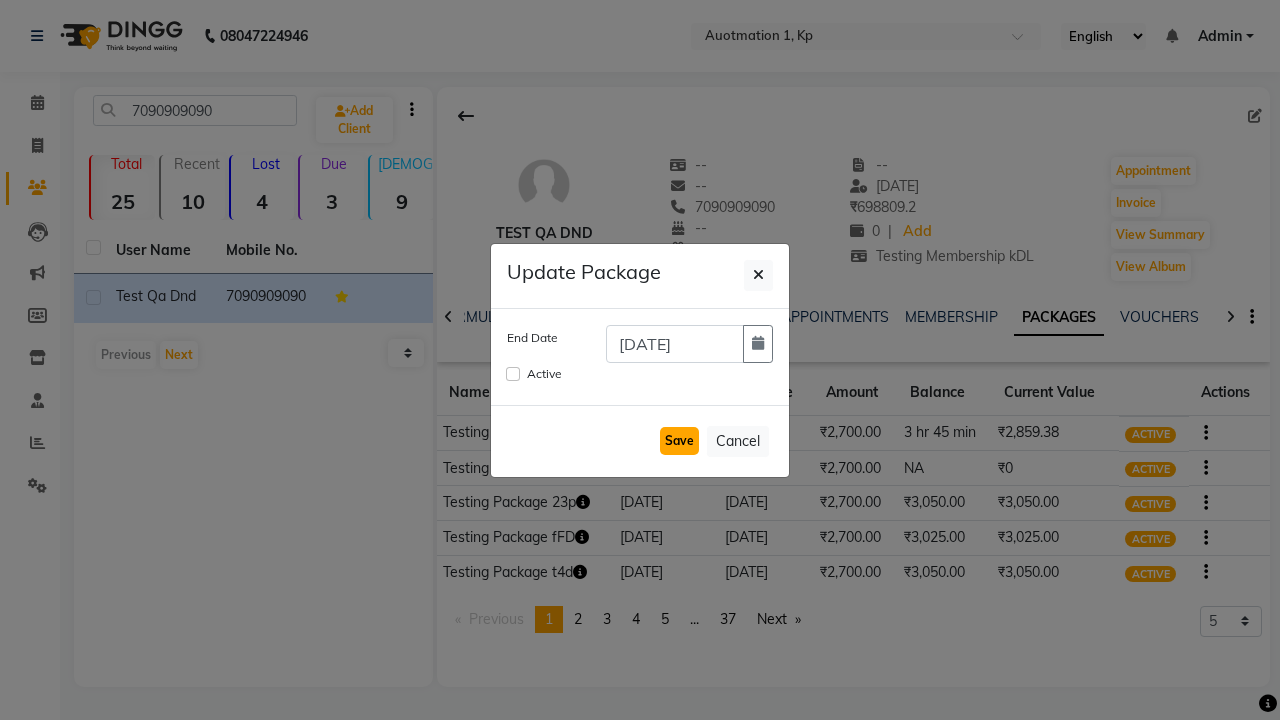 type 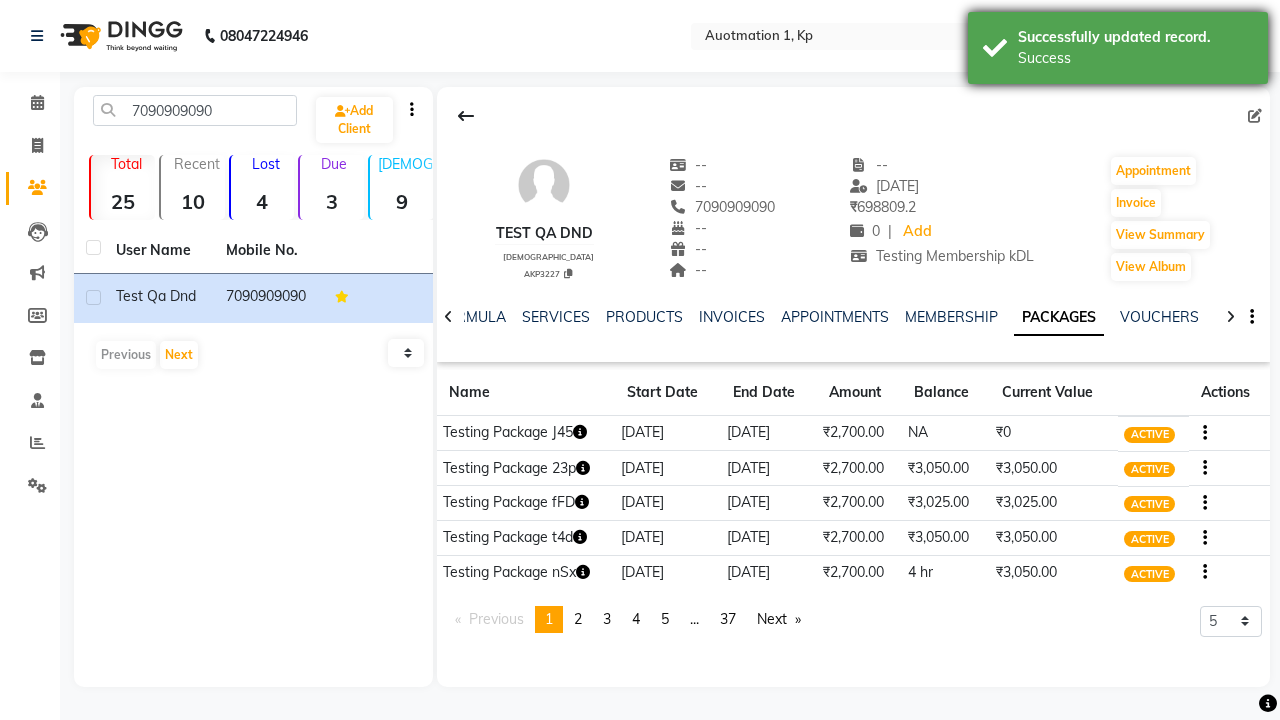 click on "Success" at bounding box center [1135, 58] 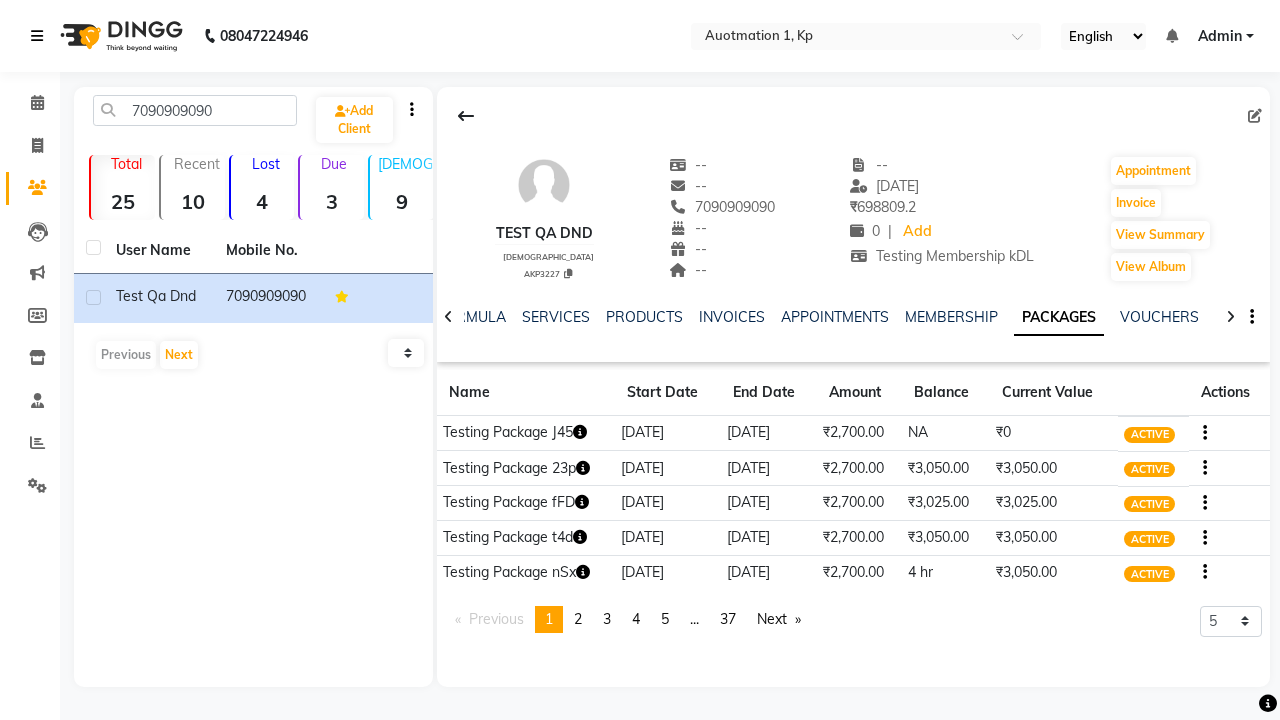 click at bounding box center (37, 36) 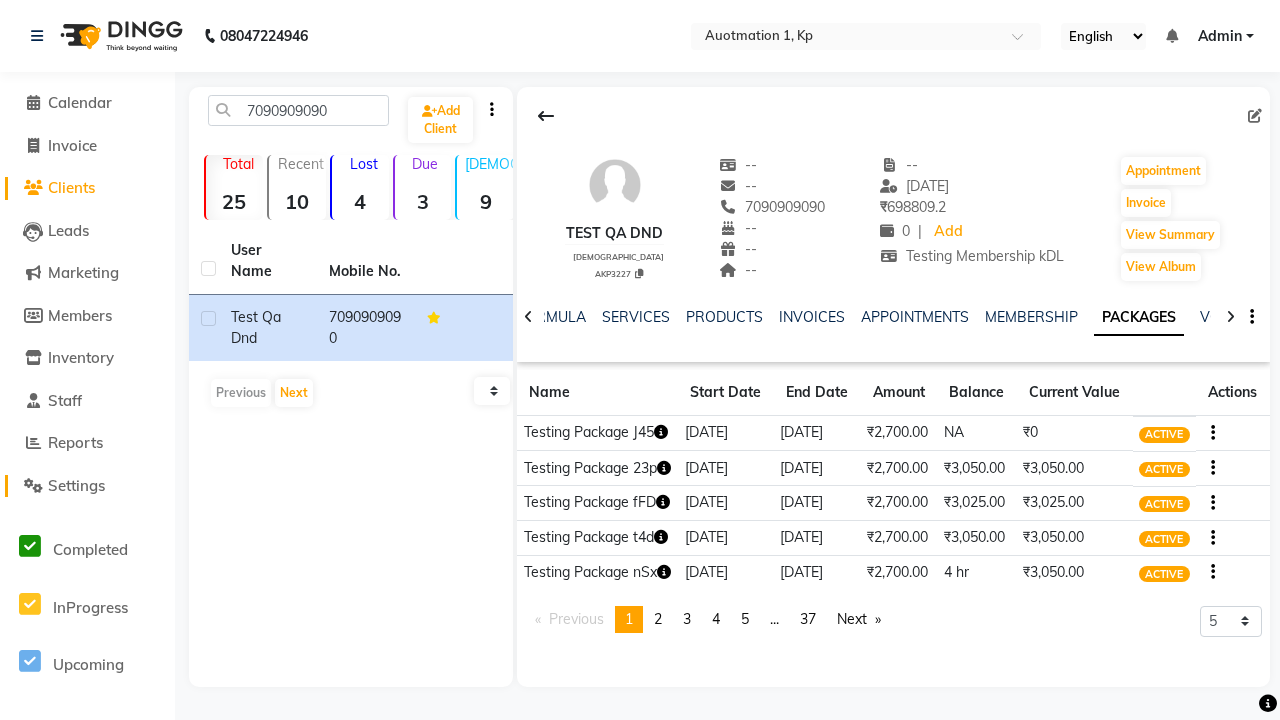 click on "Settings" 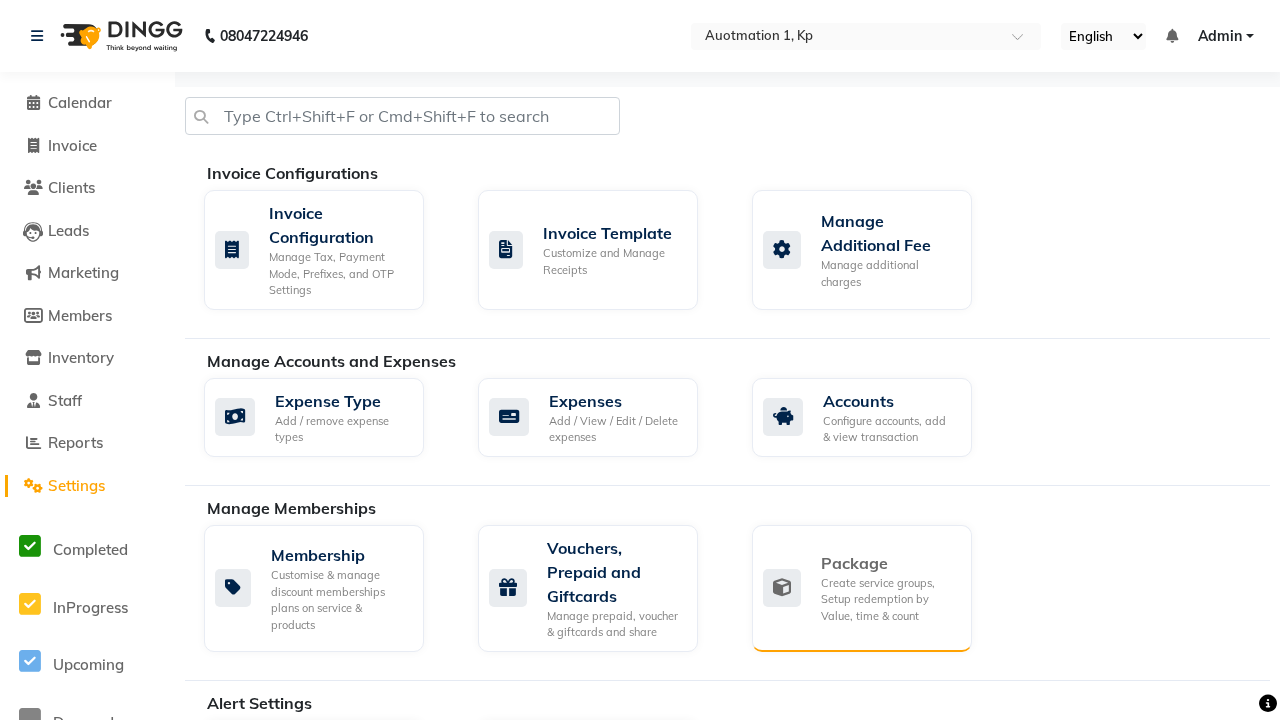 click on "Package" 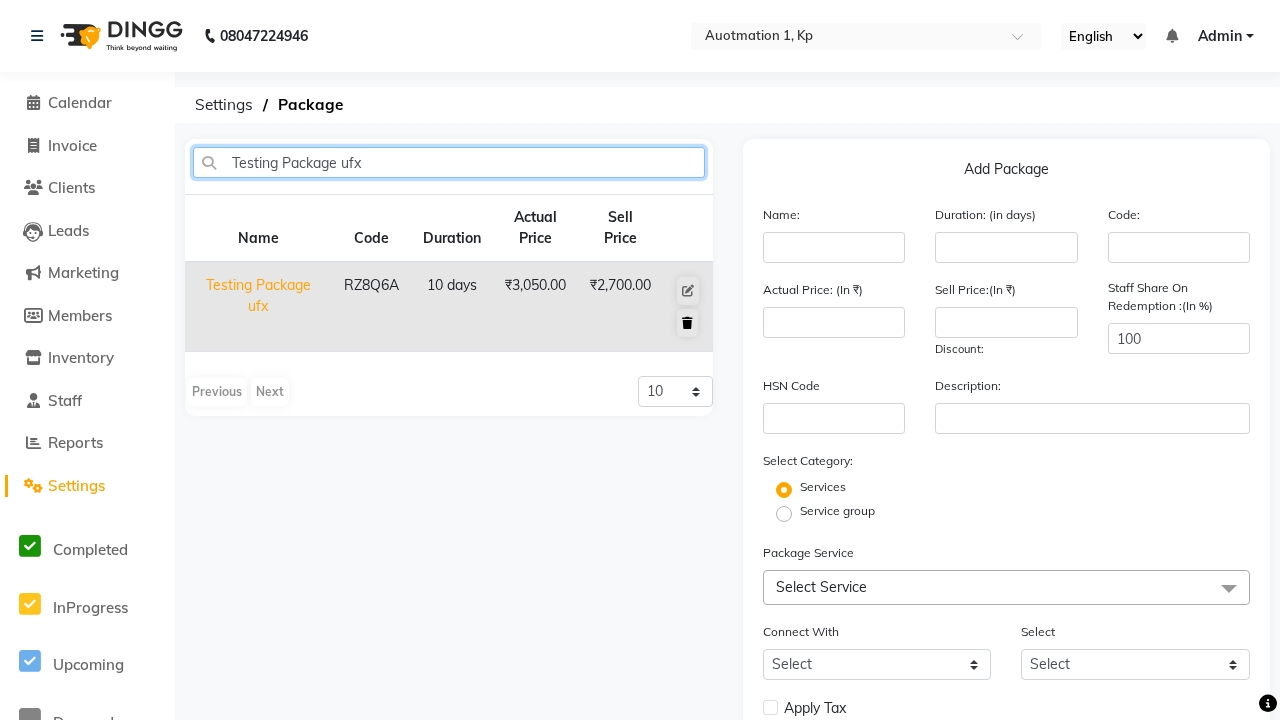 type on "Testing Package ufx" 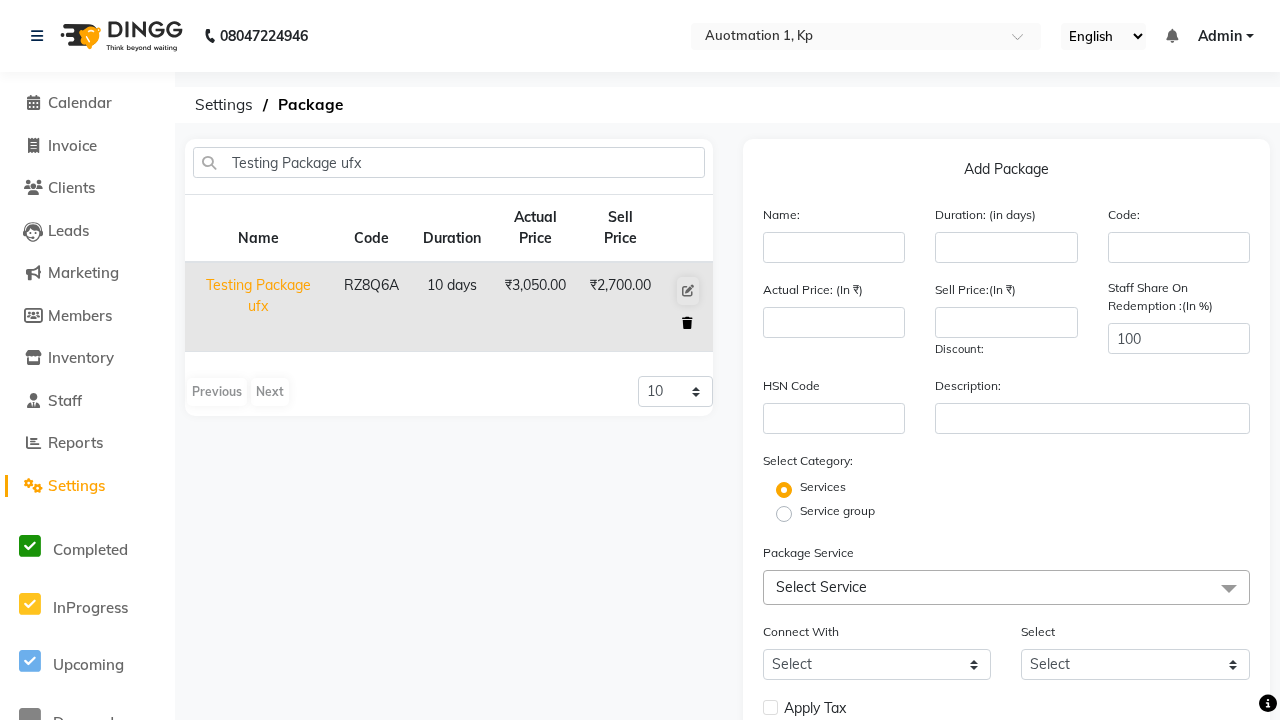click 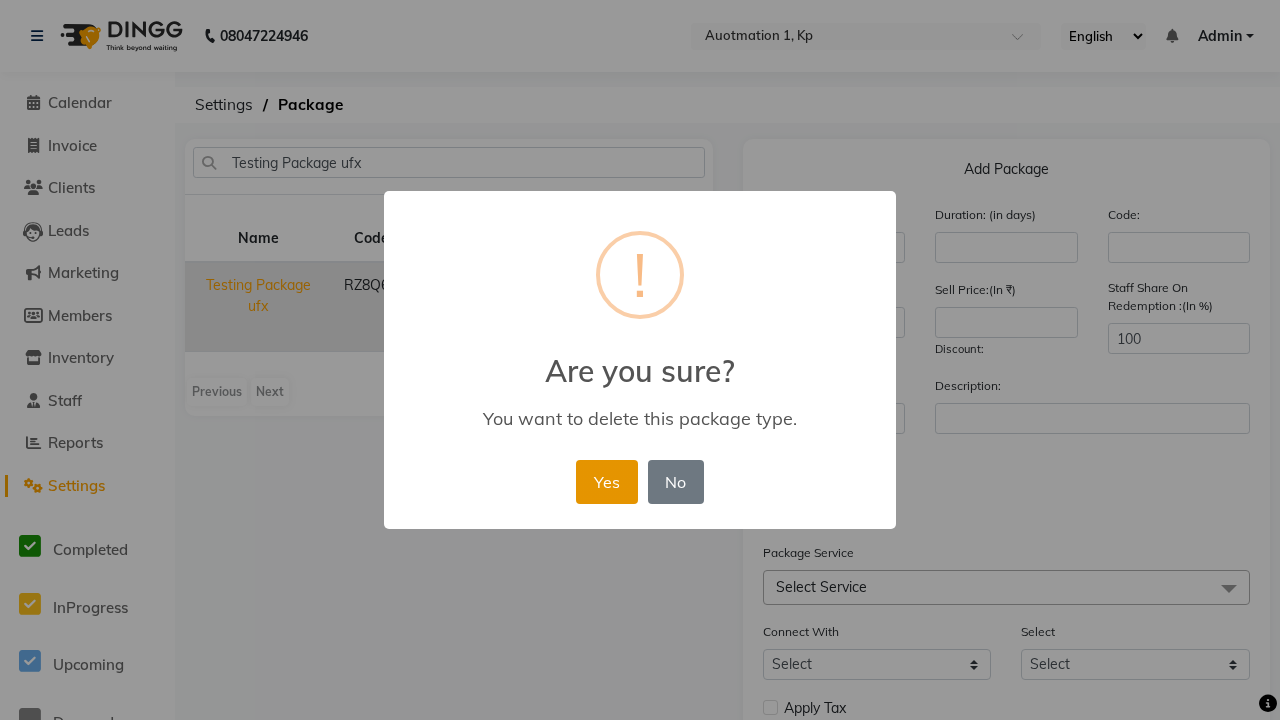 click on "Yes" at bounding box center [606, 482] 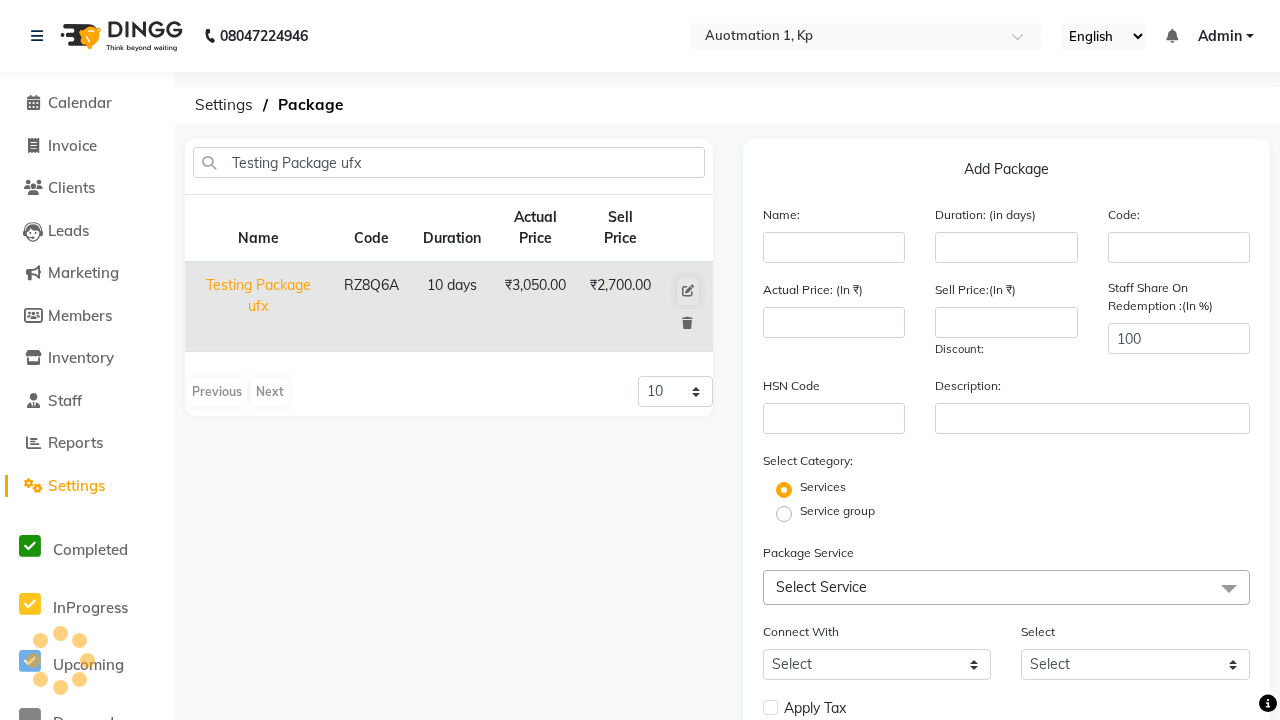 type 